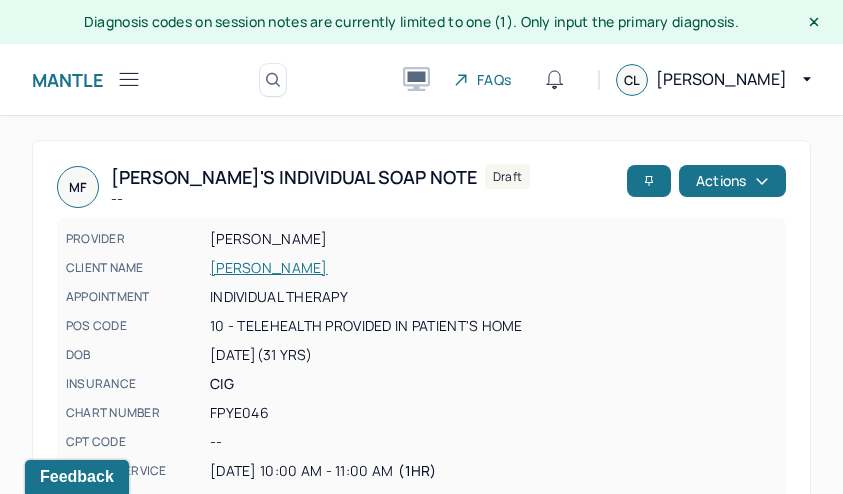 scroll, scrollTop: 36, scrollLeft: 0, axis: vertical 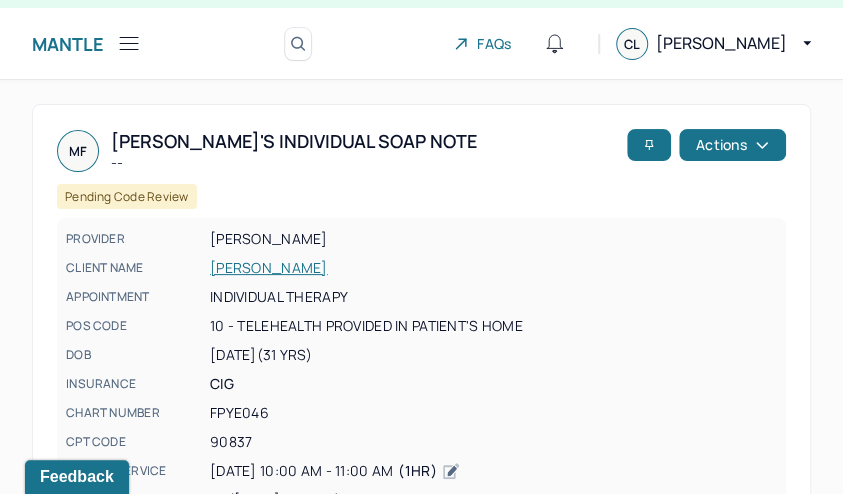 click 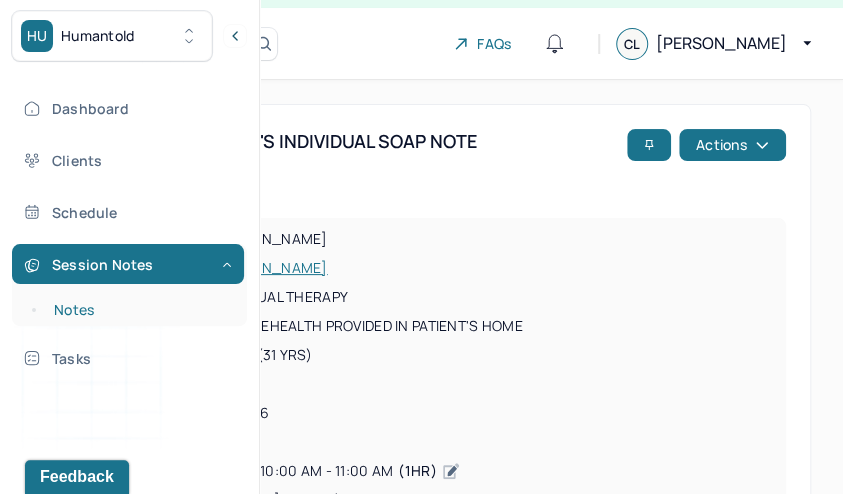 click on "Notes" at bounding box center (139, 310) 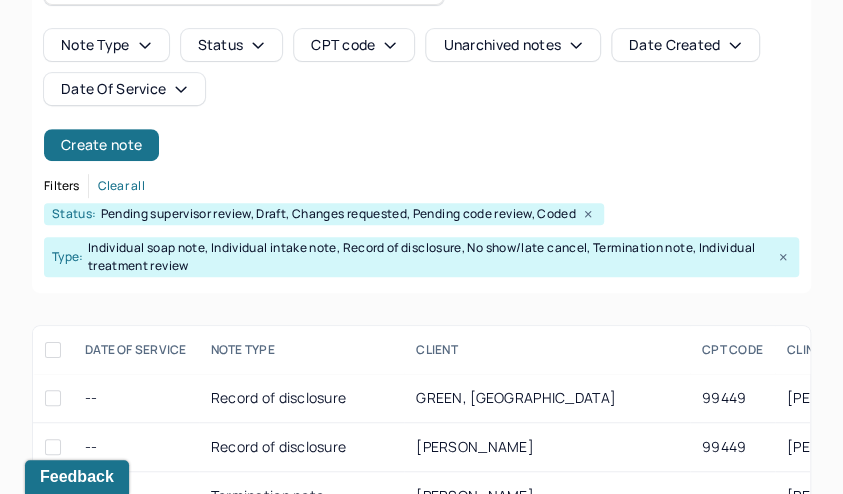 scroll, scrollTop: 274, scrollLeft: 0, axis: vertical 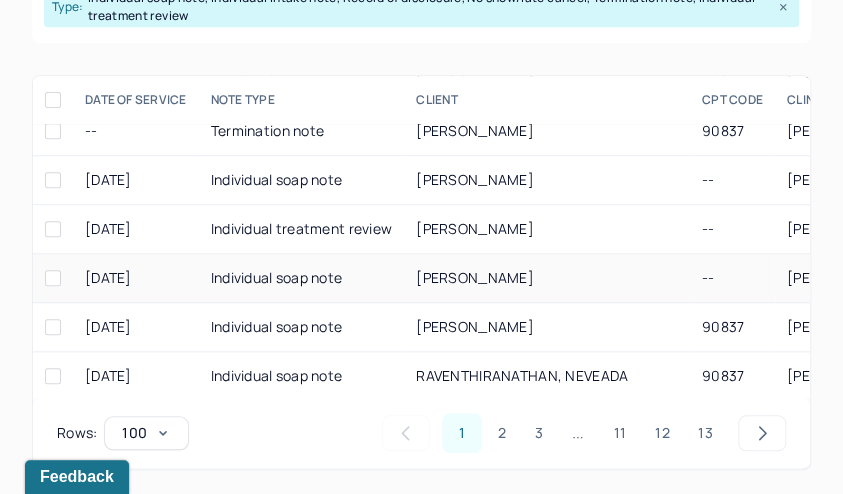 click on "[PERSON_NAME]" at bounding box center [547, 278] 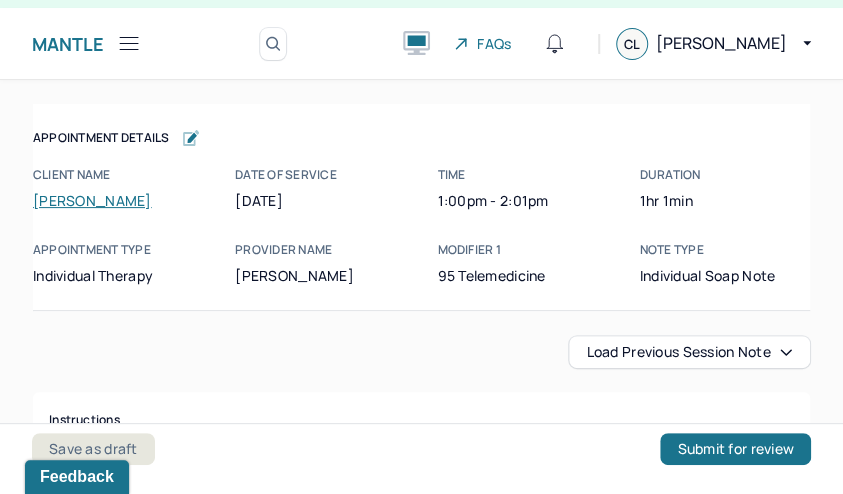 scroll, scrollTop: 36, scrollLeft: 0, axis: vertical 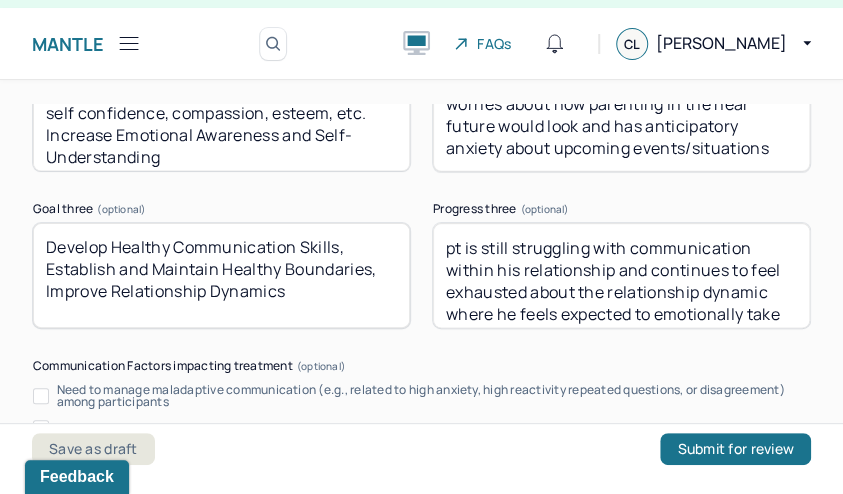 click on "pt is still struggling with communication within his relationship and continues to feel exhausted about the relationship dynamic where he feels expected to emotionally take care of his wife" at bounding box center [621, 275] 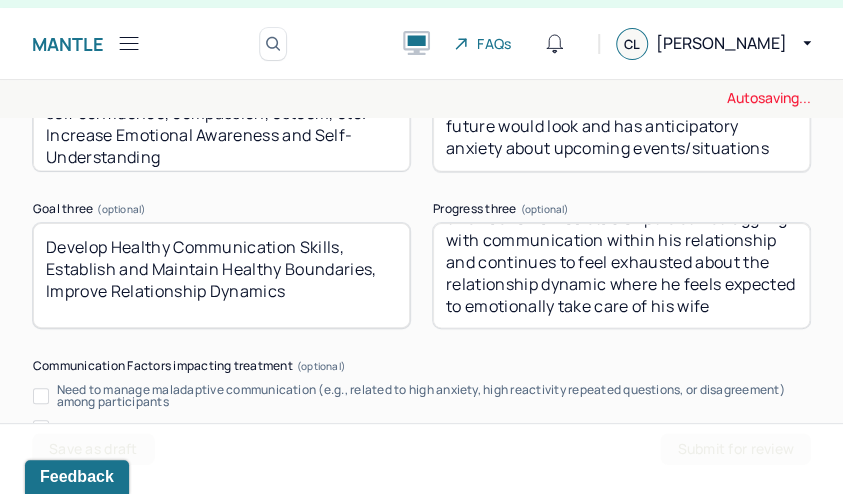 scroll, scrollTop: 30, scrollLeft: 0, axis: vertical 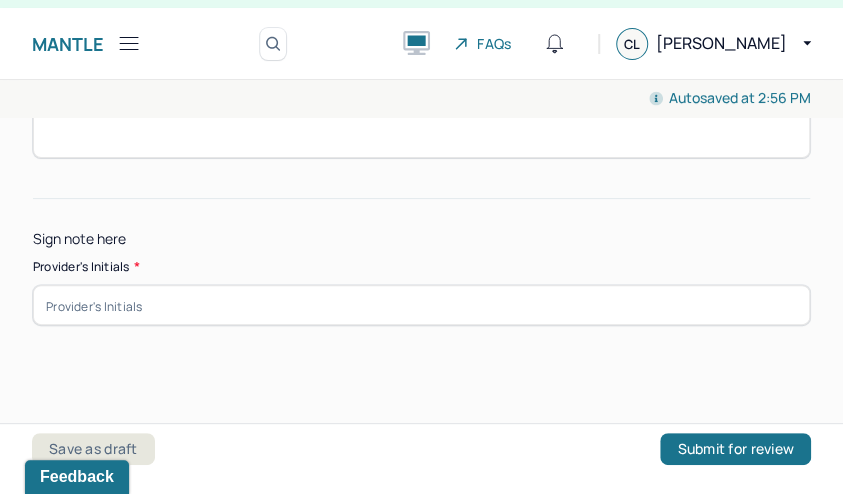 type on "this has remained stable.  pt is still struggling with communication within his relationship and continues to feel exhausted about the relationship dynamic where he feels expected to emotionally take care of his wife" 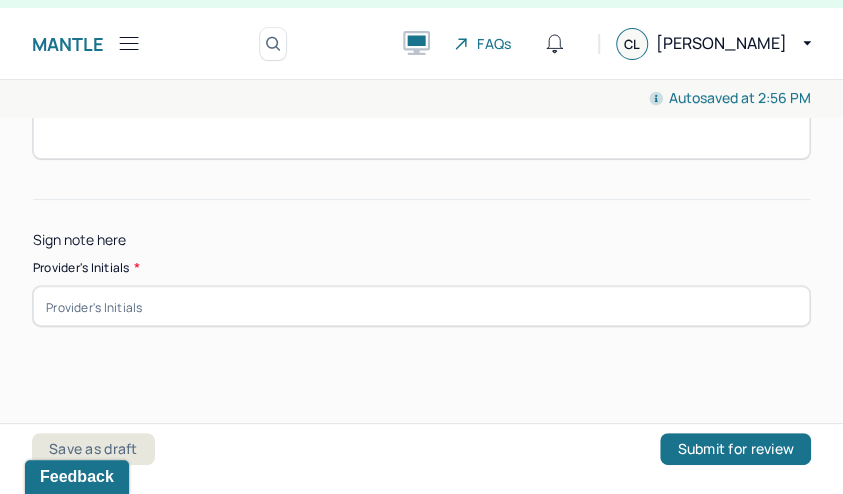 click at bounding box center (421, 306) 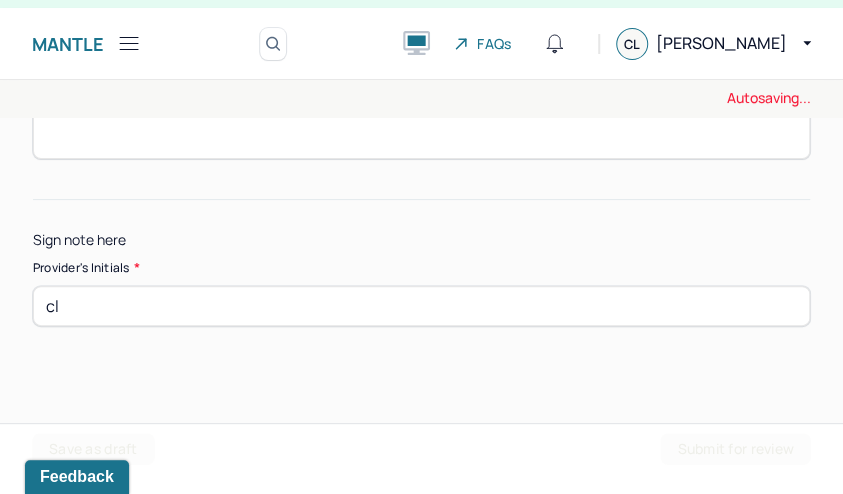 type on "cl" 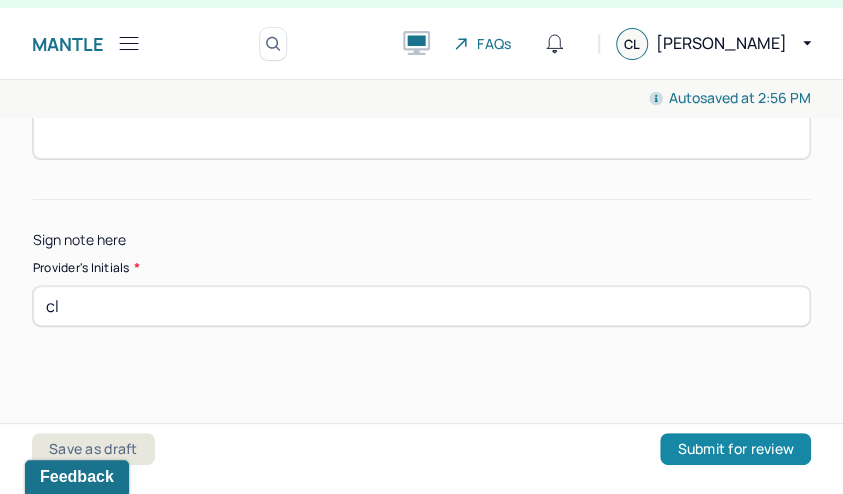 click on "Submit for review" at bounding box center (735, 449) 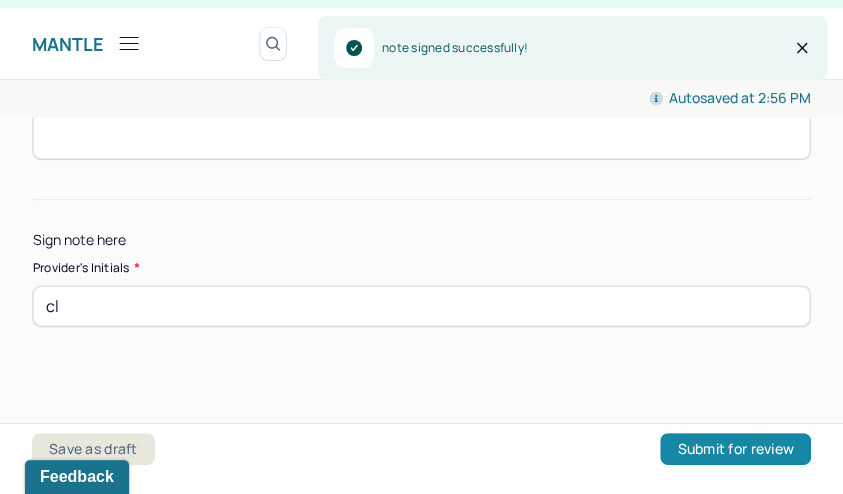 scroll, scrollTop: 0, scrollLeft: 0, axis: both 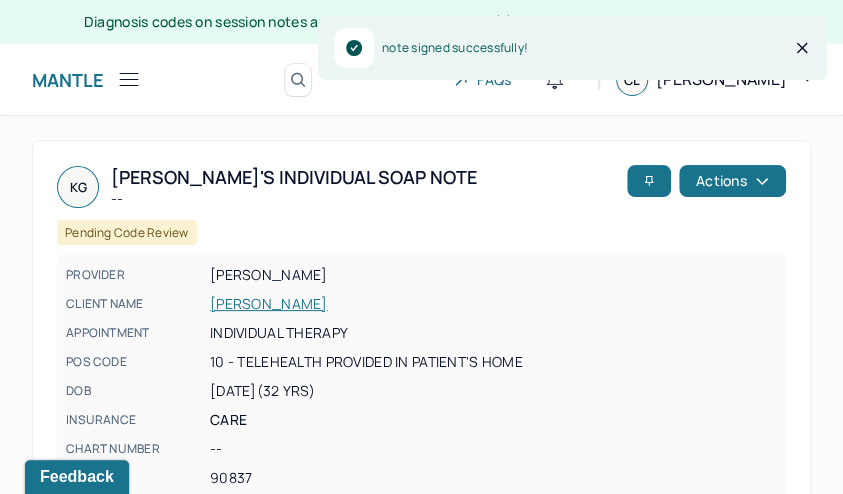 click on "90837" at bounding box center [493, 478] 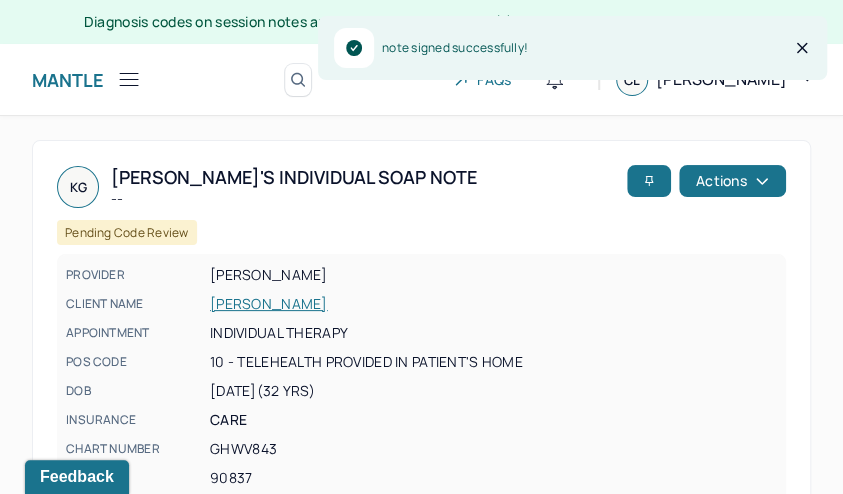 click 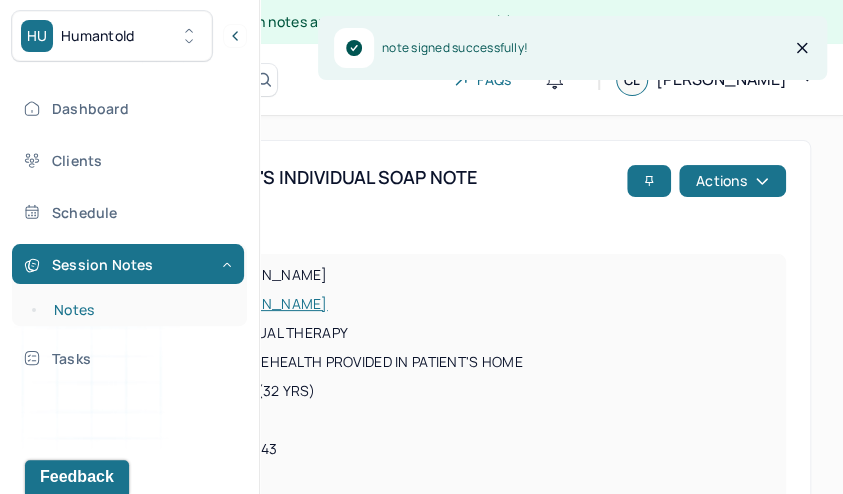 click on "Notes" at bounding box center [139, 310] 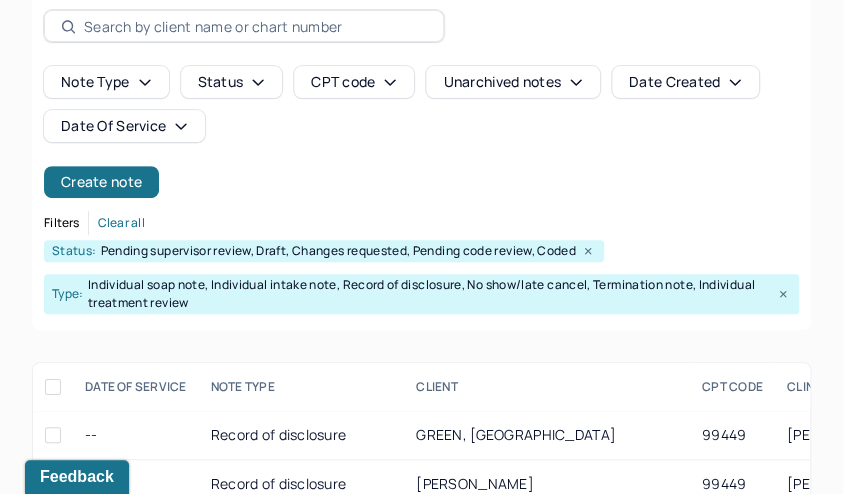 scroll, scrollTop: 275, scrollLeft: 0, axis: vertical 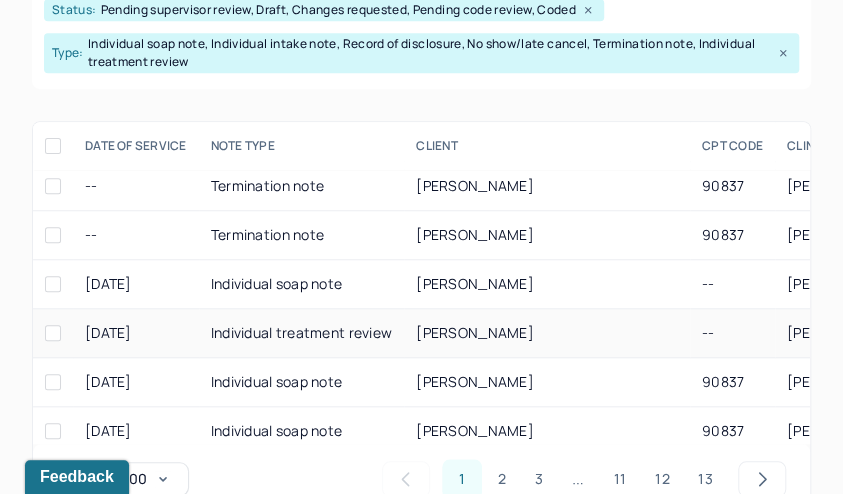 click on "Individual treatment review" at bounding box center (302, 333) 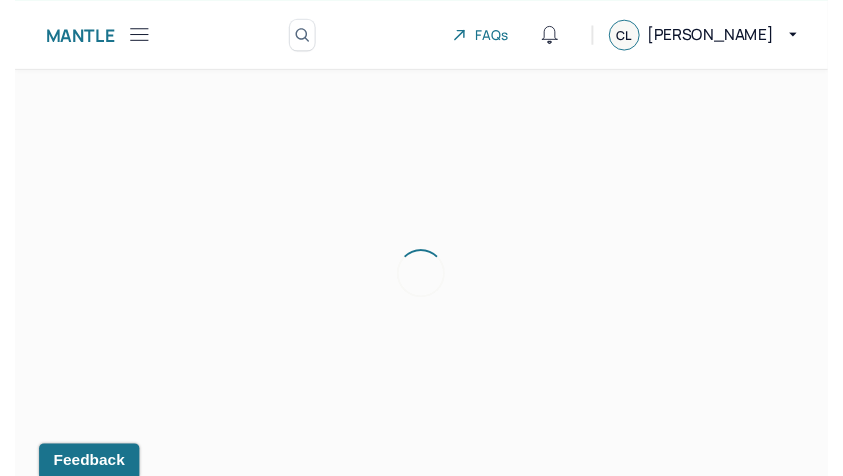 scroll, scrollTop: 36, scrollLeft: 0, axis: vertical 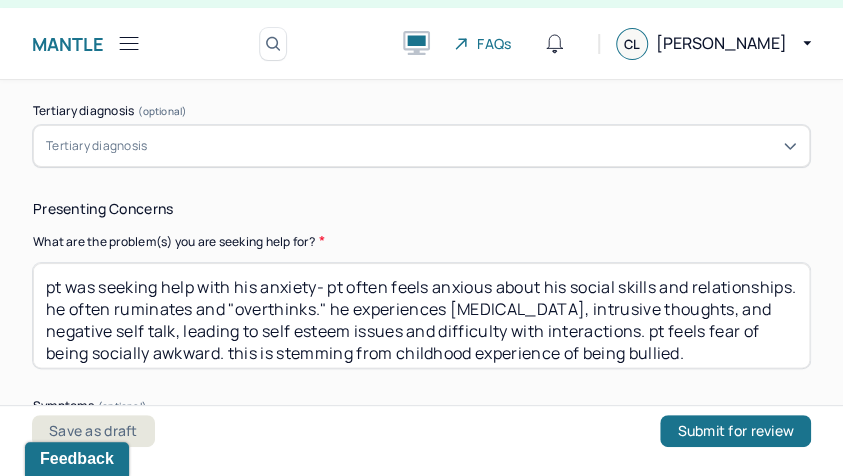 click on "pt was seeking help with his anxiety- pt often feels anxious about his social skills and relationships. he often ruminates and "overthinks." he experiences [MEDICAL_DATA], intrusive thoughts, and negative self talk, leading to self esteem issues and difficulty with interactions. pt feels fear of being socially awkward. this is stemming from childhood experience of being bullied." at bounding box center [421, 315] 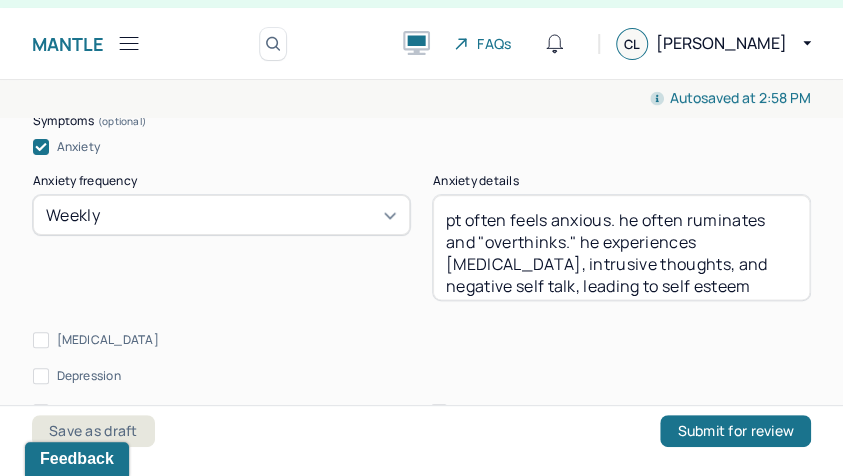 scroll, scrollTop: 1294, scrollLeft: 0, axis: vertical 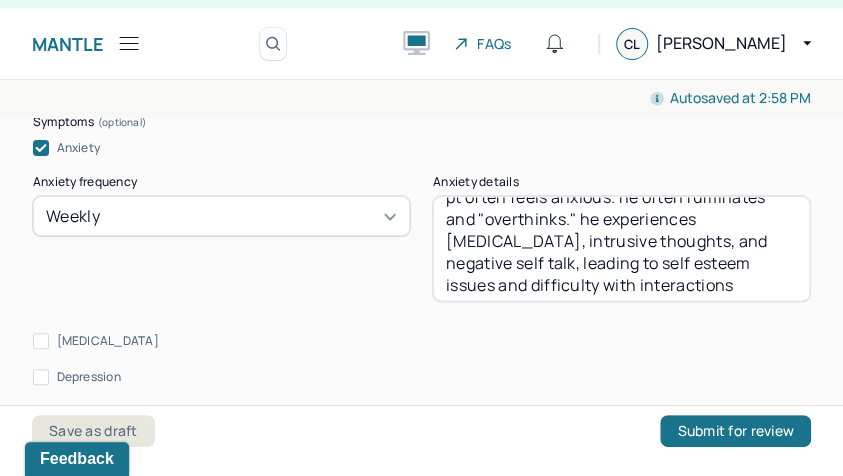 type on "Pt reports that he’s been feeling happy and positive due to officially signing his contract and the confirmation of his position. He has been feeling positively about upcoming plans and the ability to set boundaries with his friends. In general, he has been in a more positive mood however he is experiencing burn out from working more overtime hours than he normally does." 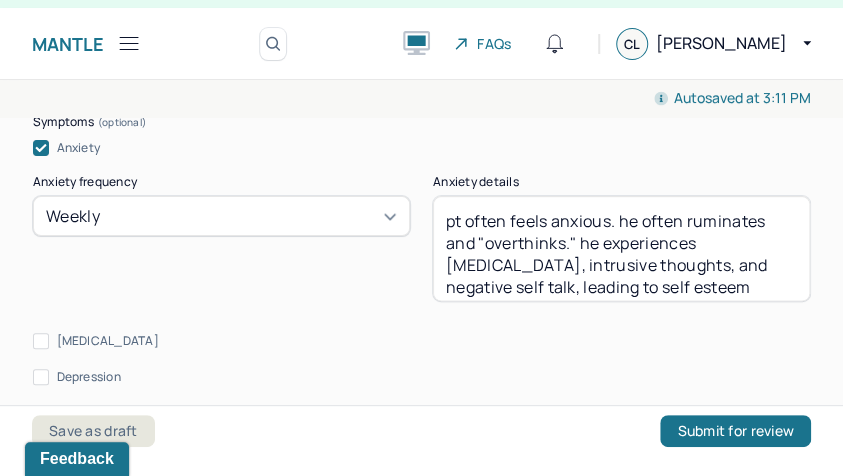 scroll, scrollTop: 0, scrollLeft: 0, axis: both 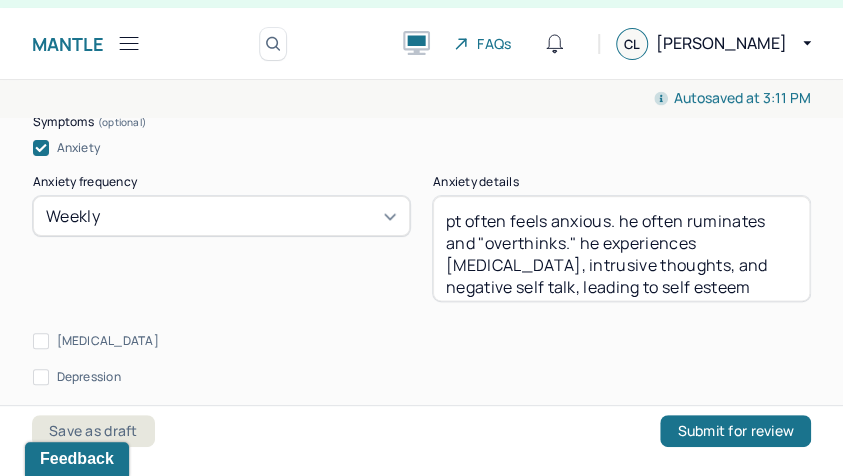 click on "pt often feels anxious. he often ruminates and "overthinks." he experiences [MEDICAL_DATA], intrusive thoughts, and negative self talk, leading to self esteem issues and difficulty with interactions. pt continues to have anxiety related to" at bounding box center (621, 248) 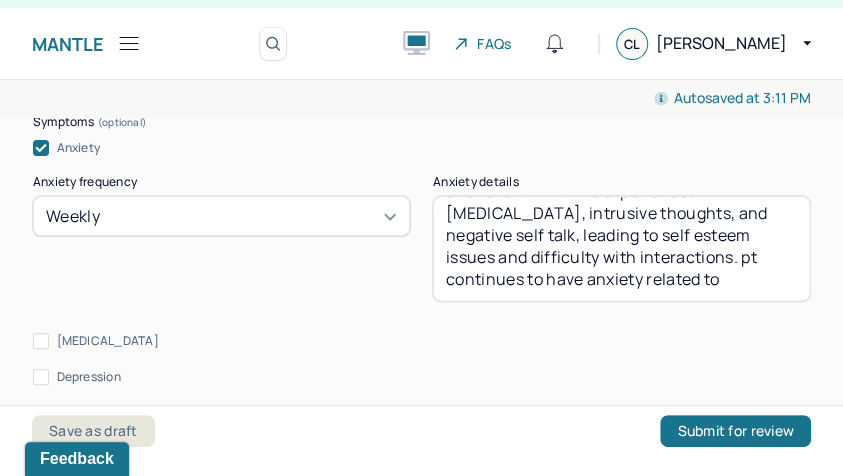 scroll, scrollTop: 52, scrollLeft: 0, axis: vertical 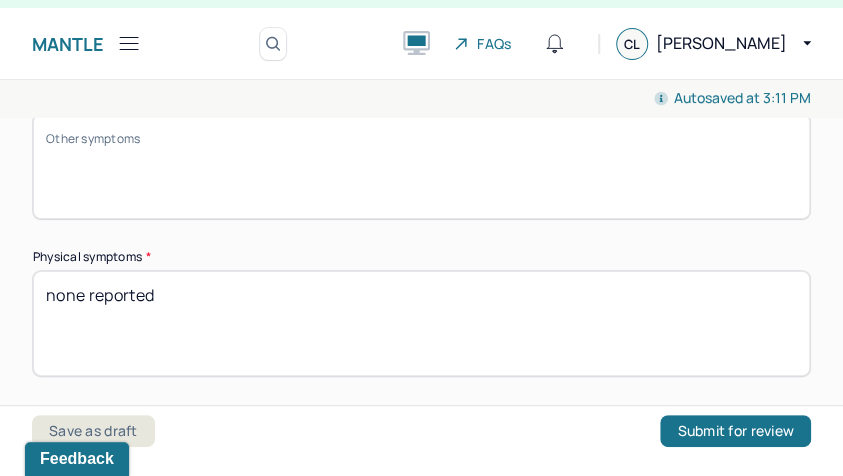 type on "pt often feels anxious. he often ruminates and "overthinks." he experiences [MEDICAL_DATA], intrusive thoughts, and negative self talk, leading to self esteem issues and difficulty with interactions. pt continues to have [MEDICAL_DATA]" 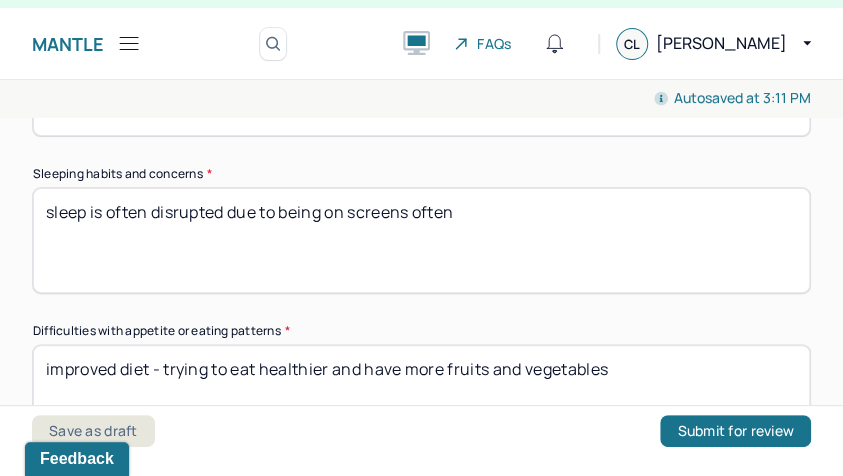 scroll, scrollTop: 2207, scrollLeft: 0, axis: vertical 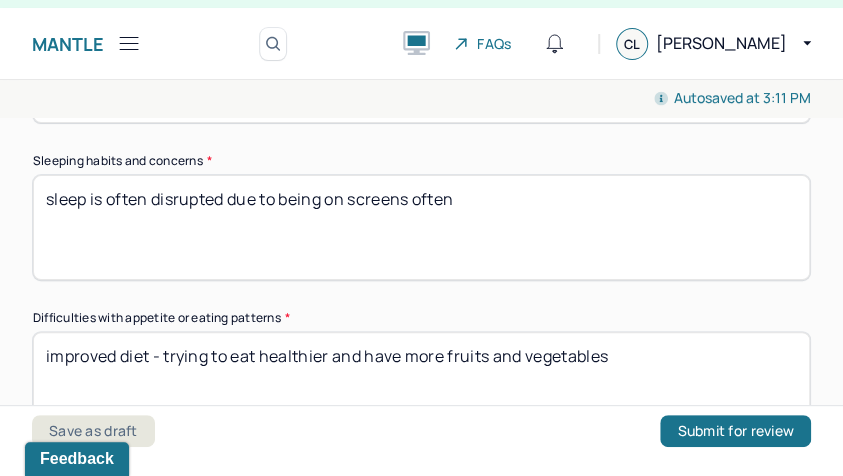 type on "none reported" 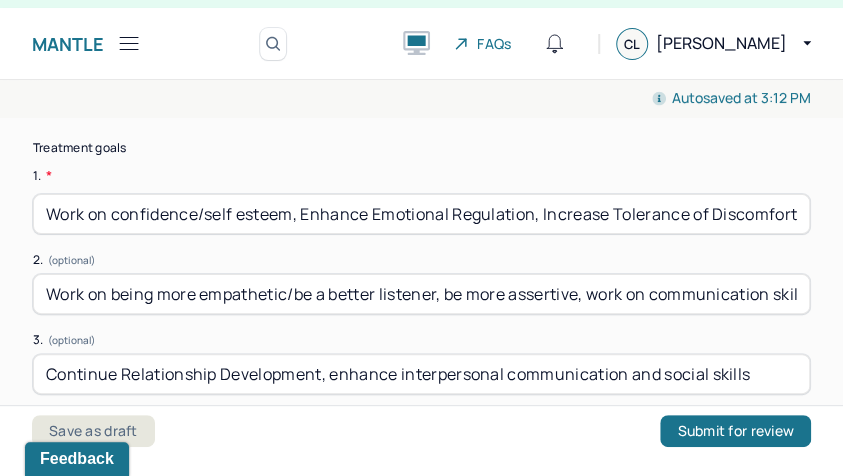 scroll, scrollTop: 5366, scrollLeft: 0, axis: vertical 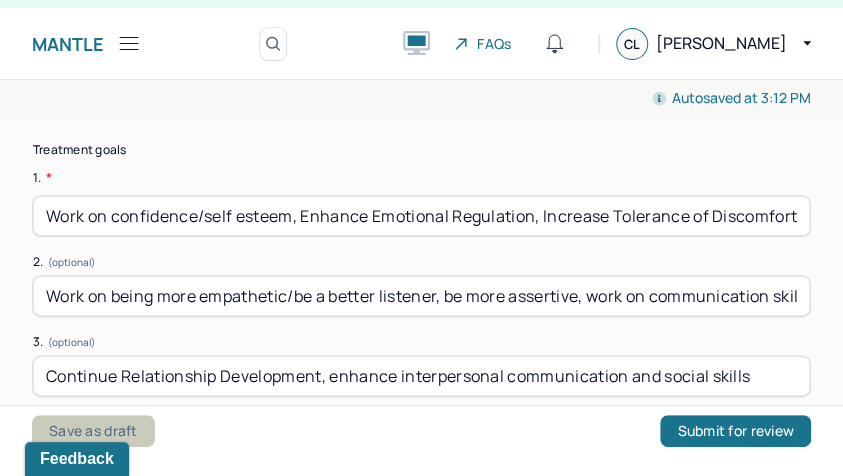 type on "sleep is often disrupted due working overtime" 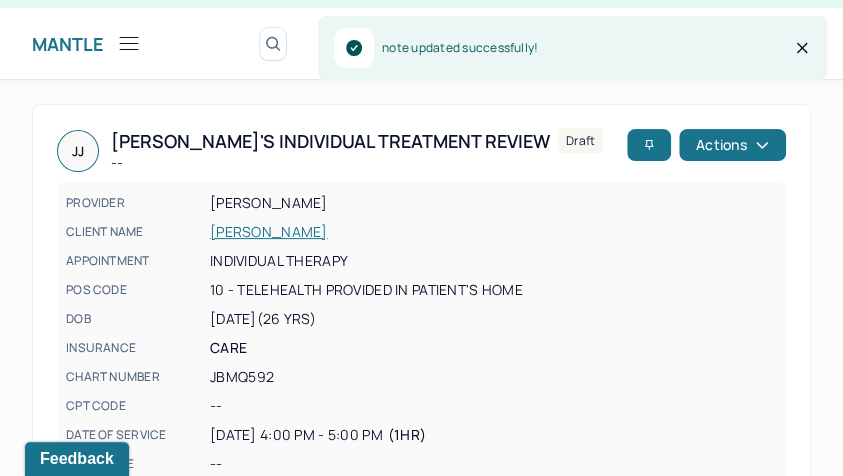 click 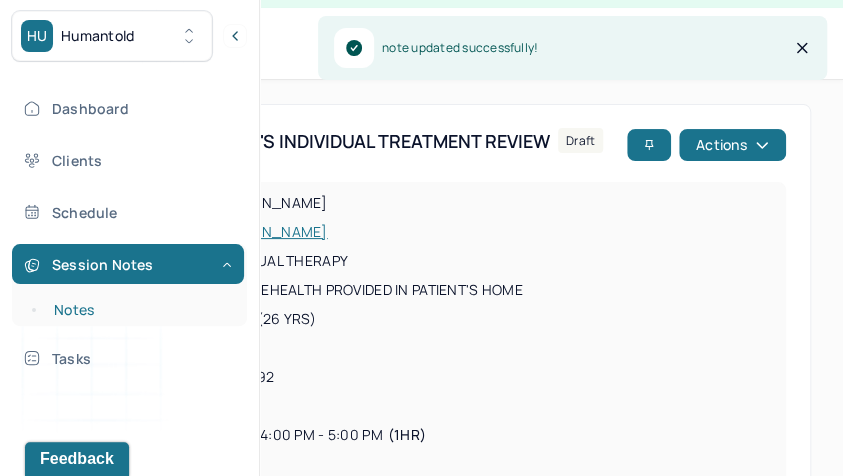 click on "Notes" at bounding box center (139, 310) 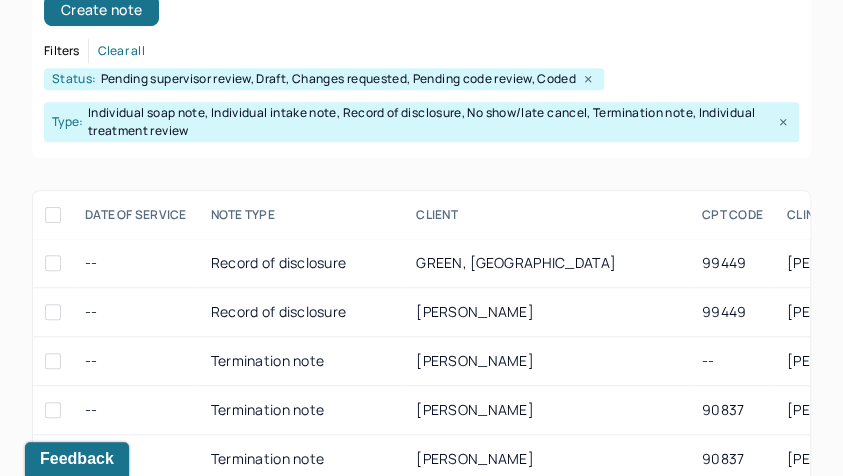 scroll, scrollTop: 380, scrollLeft: 0, axis: vertical 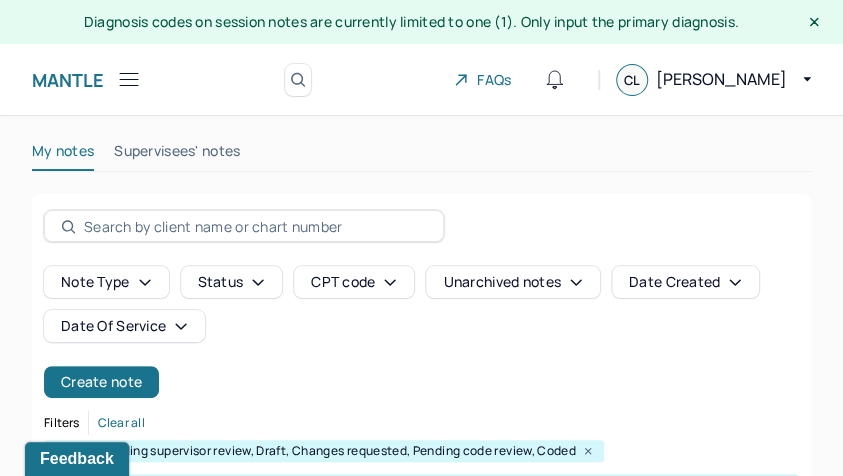 click at bounding box center (244, 226) 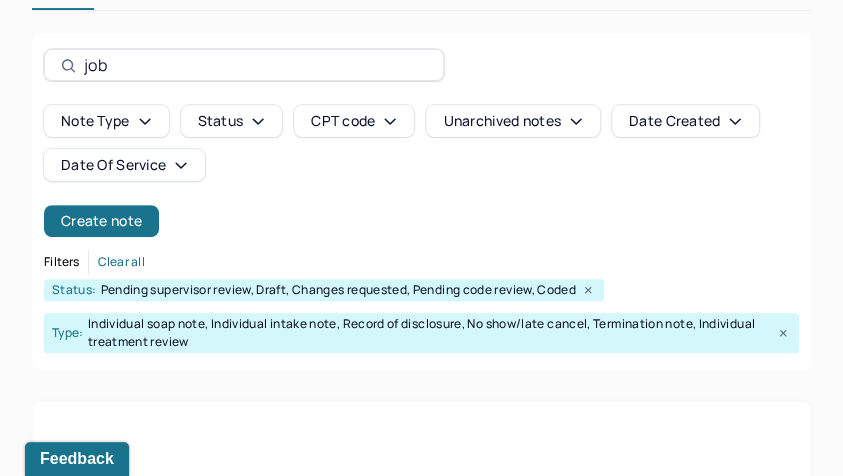 scroll, scrollTop: 160, scrollLeft: 0, axis: vertical 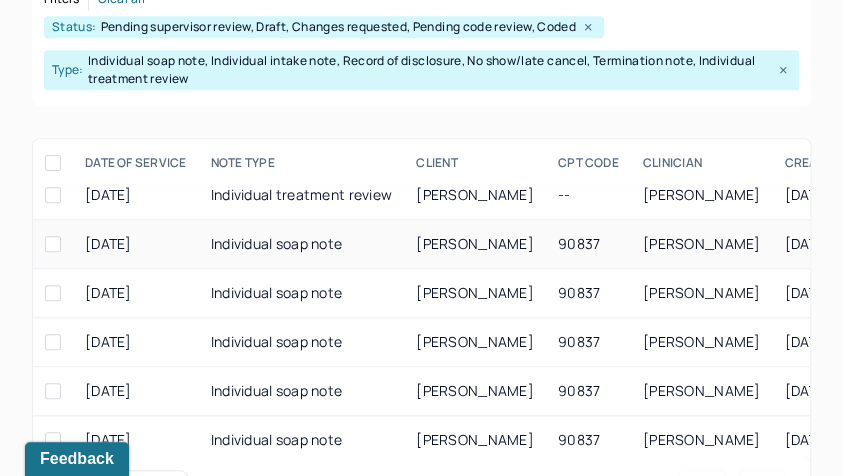 type on "joa" 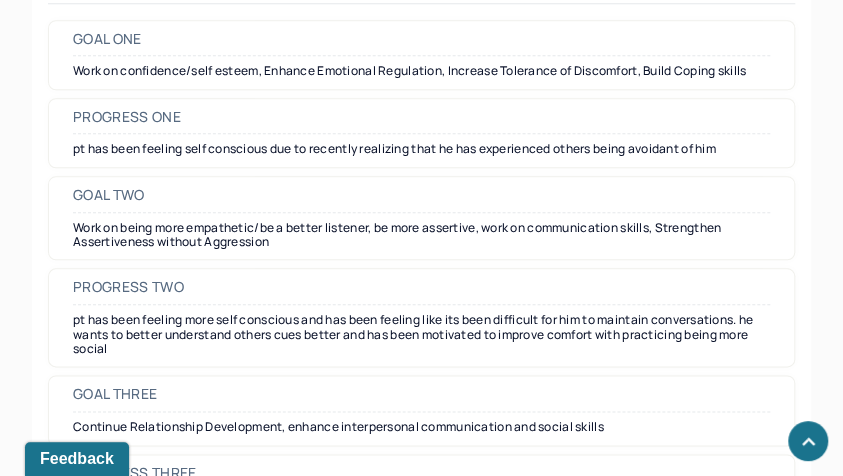 scroll, scrollTop: 3114, scrollLeft: 0, axis: vertical 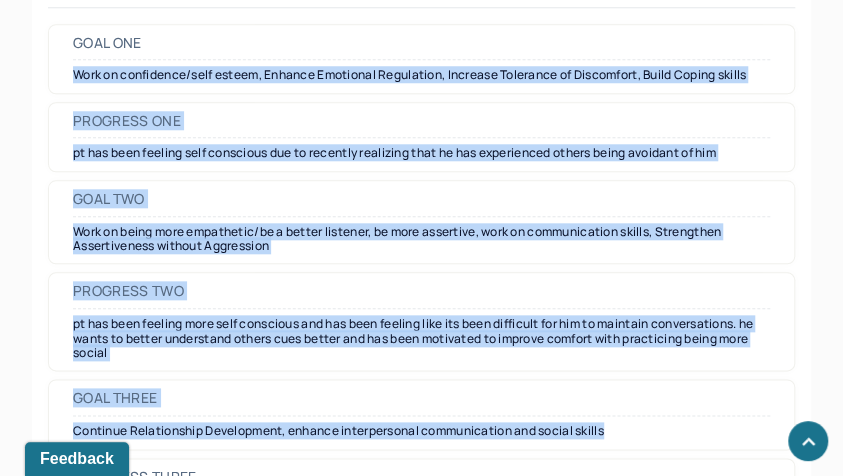 drag, startPoint x: 72, startPoint y: 71, endPoint x: 630, endPoint y: 424, distance: 660.28253 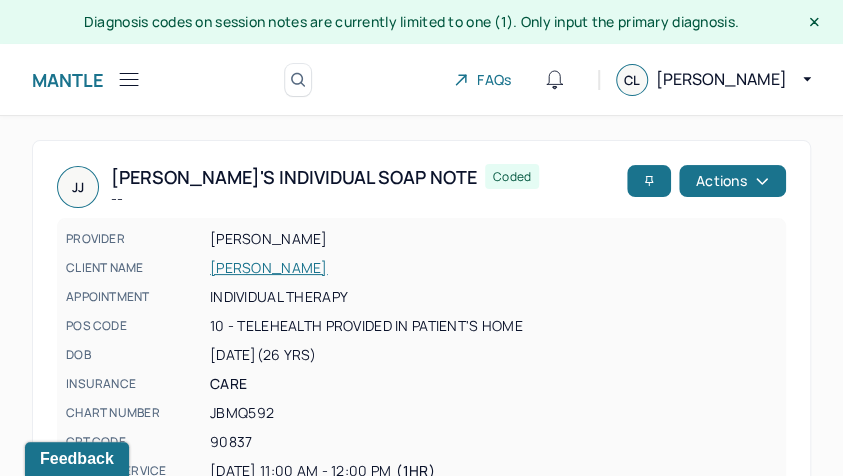 scroll, scrollTop: 0, scrollLeft: 0, axis: both 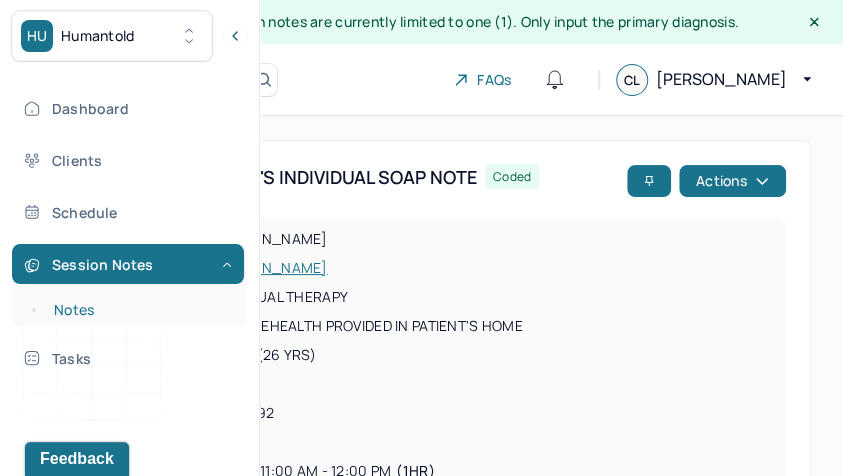 click on "Notes" at bounding box center (139, 310) 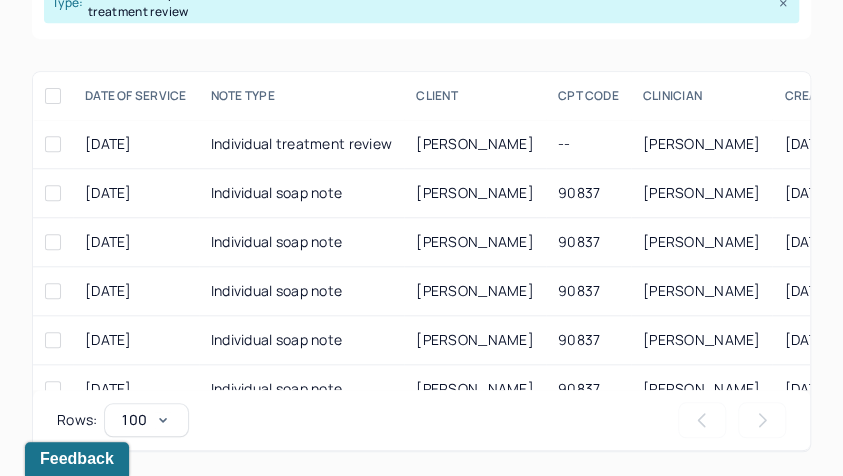 scroll, scrollTop: 498, scrollLeft: 0, axis: vertical 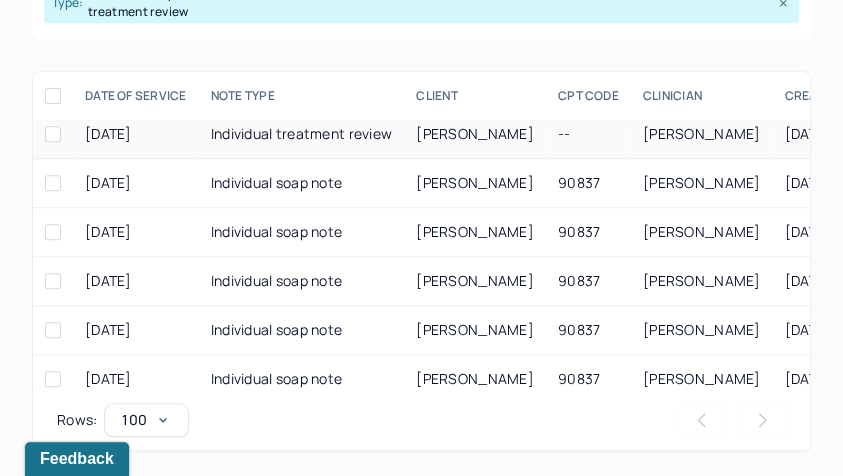 click on "Individual treatment review" at bounding box center [302, 134] 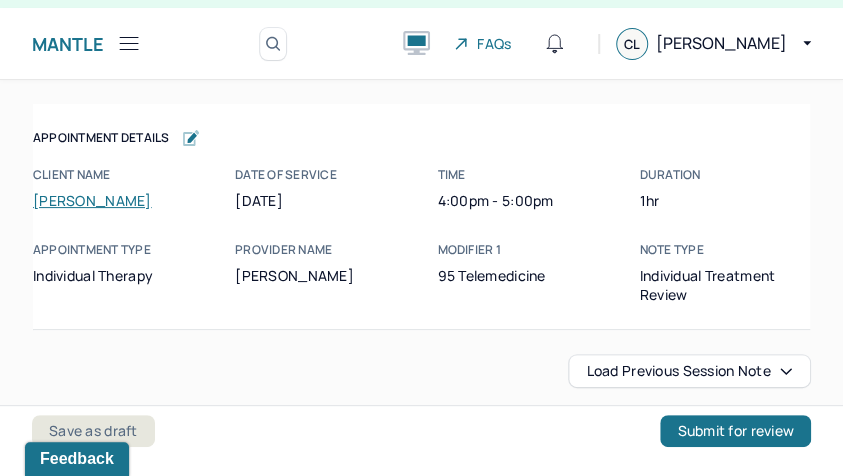 scroll, scrollTop: 36, scrollLeft: 0, axis: vertical 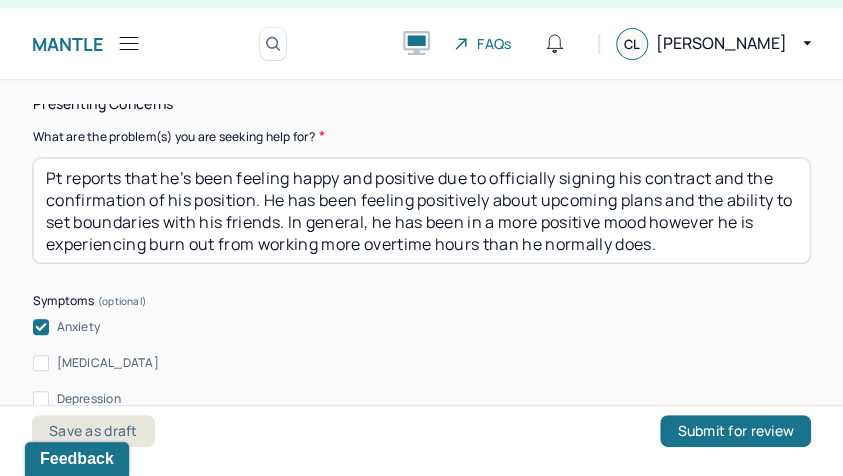 click on "Pt reports that he’s been feeling happy and positive due to officially signing his contract and the confirmation of his position. He has been feeling positively about upcoming plans and the ability to set boundaries with his friends. In general, he has been in a more positive mood however he is experiencing burn out from working more overtime hours than he normally does." at bounding box center (421, 210) 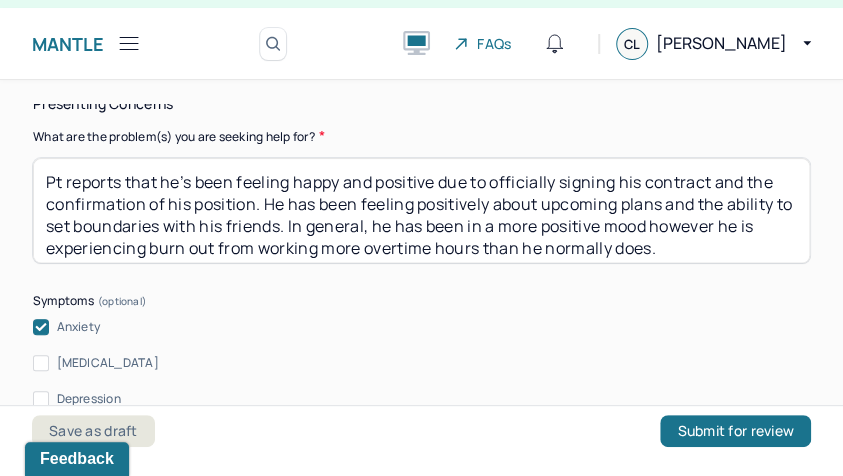 scroll, scrollTop: 0, scrollLeft: 0, axis: both 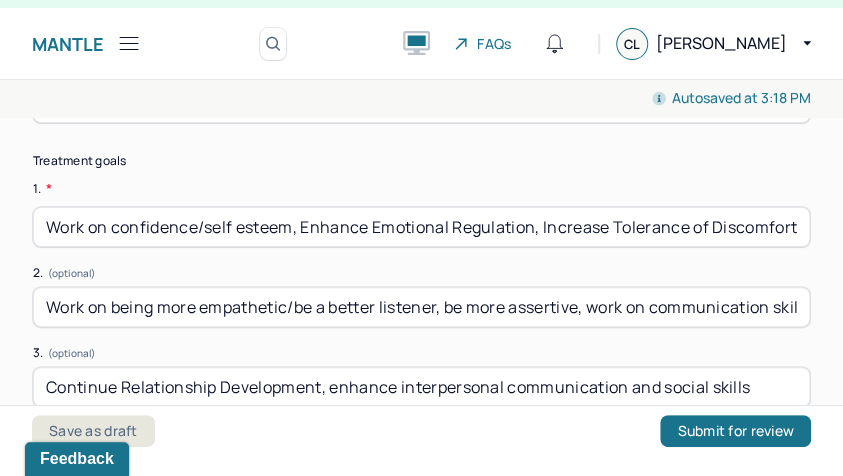 type on "Pt is seeking help to navigate interpersonal dynamics and his relationships. he struggles with view of self and often feels anxious in social settings. there are life transitions and career shifts he is also navigating. he would benefit from exploring his social skills and improving emotional intelligence ." 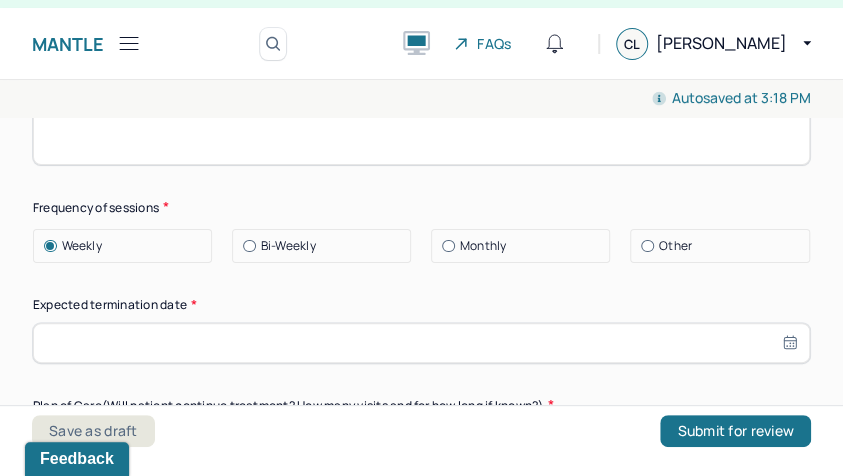 scroll, scrollTop: 5792, scrollLeft: 0, axis: vertical 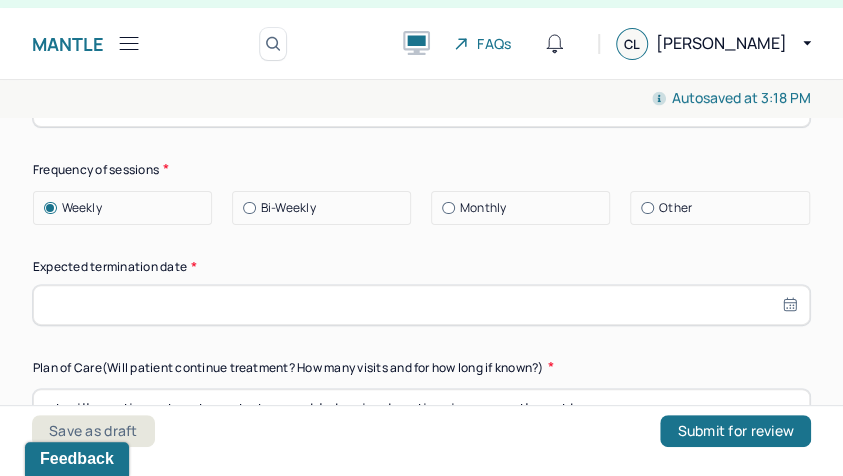 select on "6" 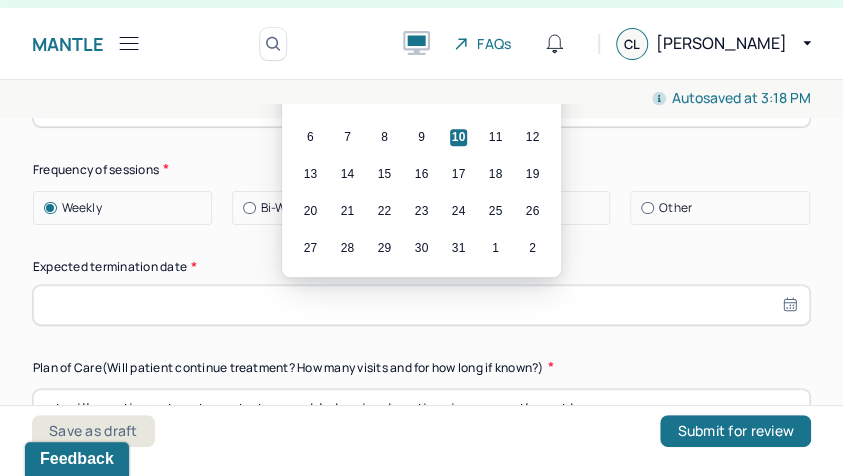 click at bounding box center (421, 305) 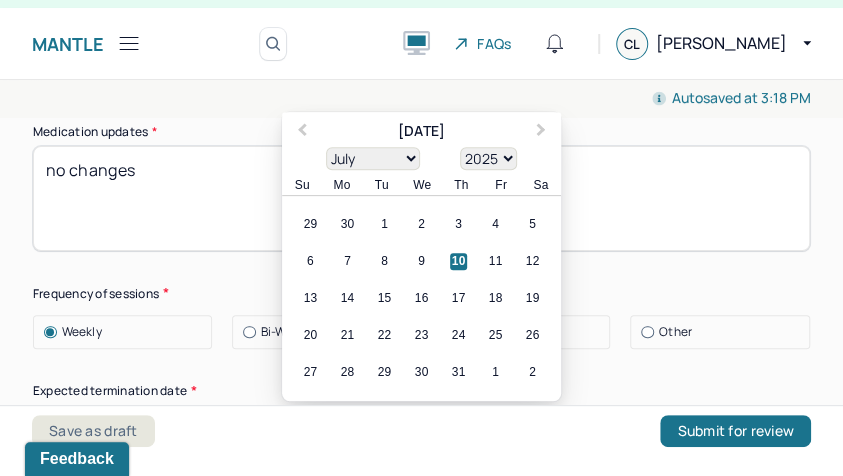 scroll, scrollTop: 5666, scrollLeft: 0, axis: vertical 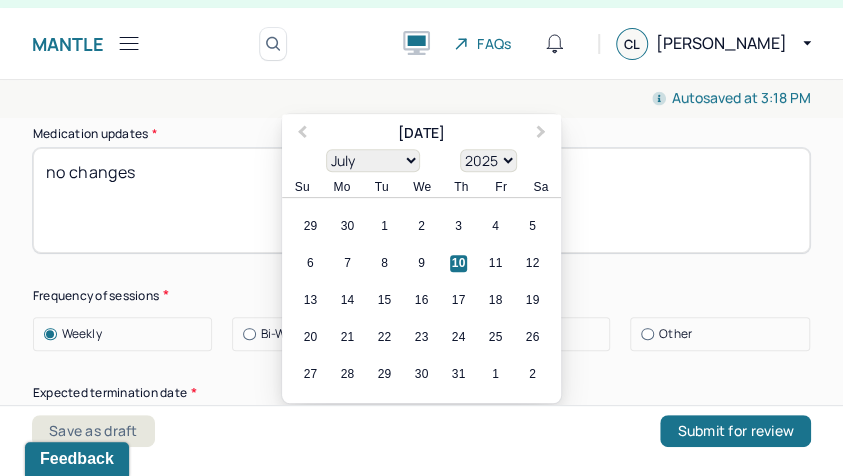 select on "2026" 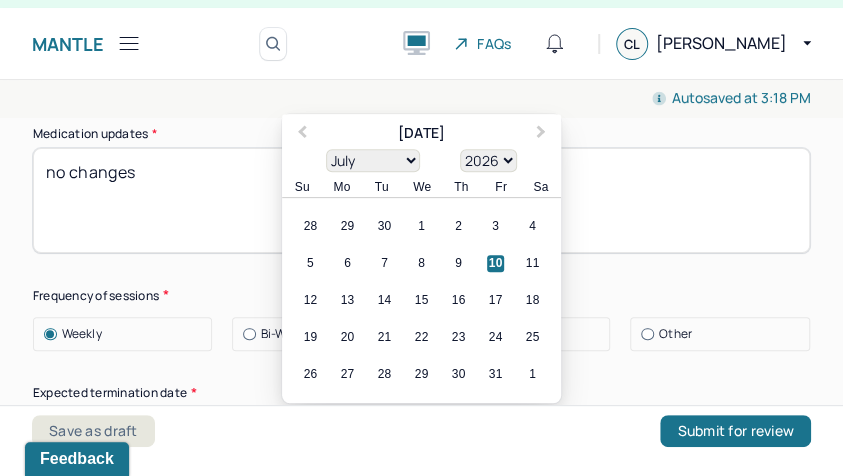 click on "10" at bounding box center [495, 263] 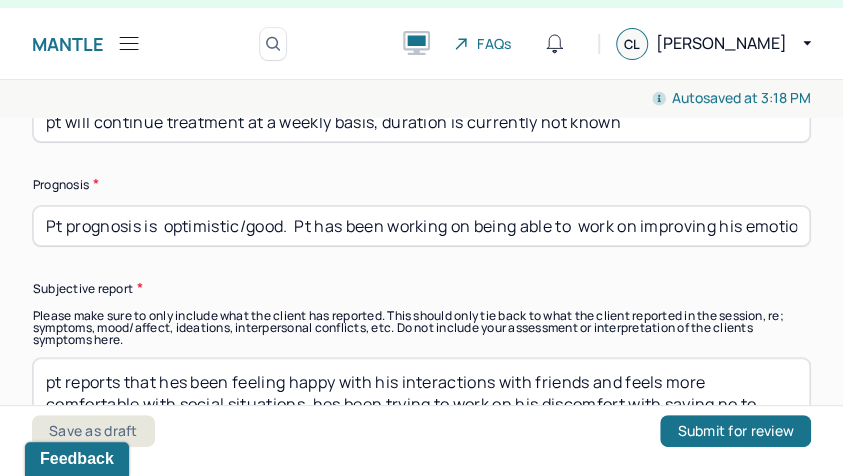 scroll, scrollTop: 6084, scrollLeft: 0, axis: vertical 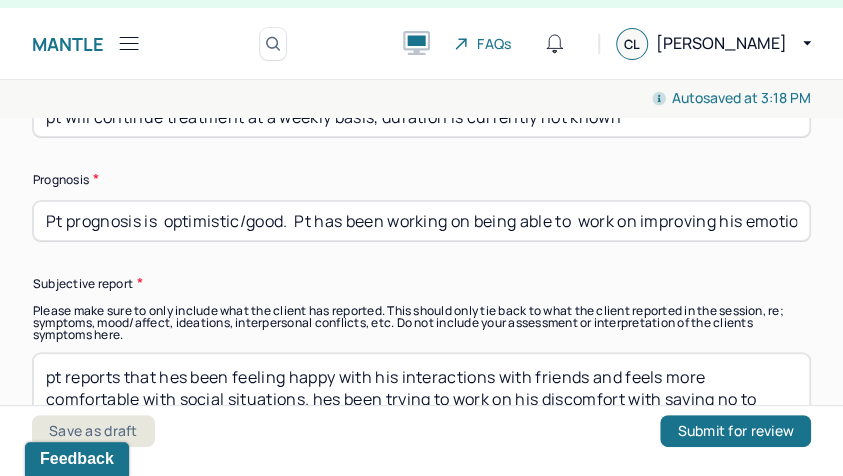 click on "Pt prognosis is  optimistic/good.  Pt has been working on being able to  work on improving his emotional regulation skills and work through anxiety in social situations.  hes been motivated and reflective" at bounding box center [421, 221] 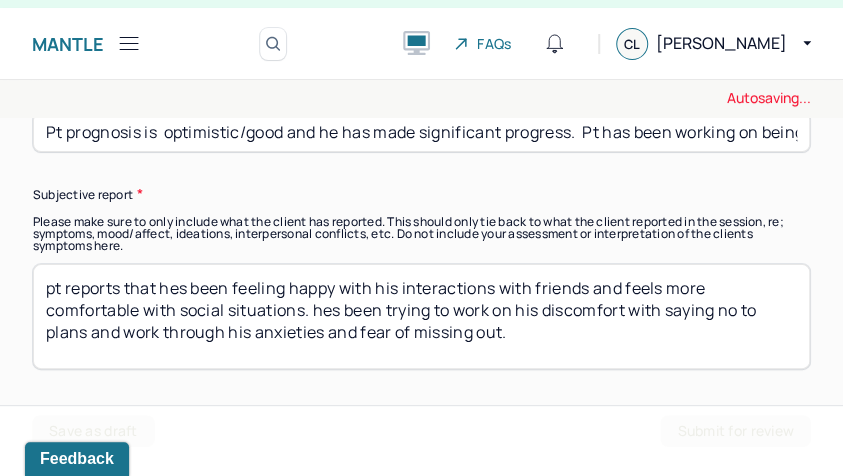 scroll, scrollTop: 6182, scrollLeft: 0, axis: vertical 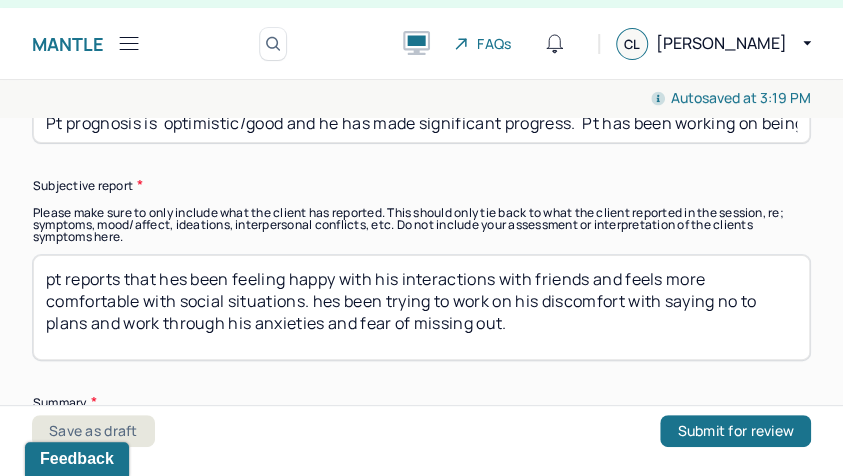 type on "Pt prognosis is  optimistic/good and he has made significant progress.  Pt has been working on being able to  work on improving his emotional regulation skills and work through anxiety in social situations.  hes been motivated and reflective" 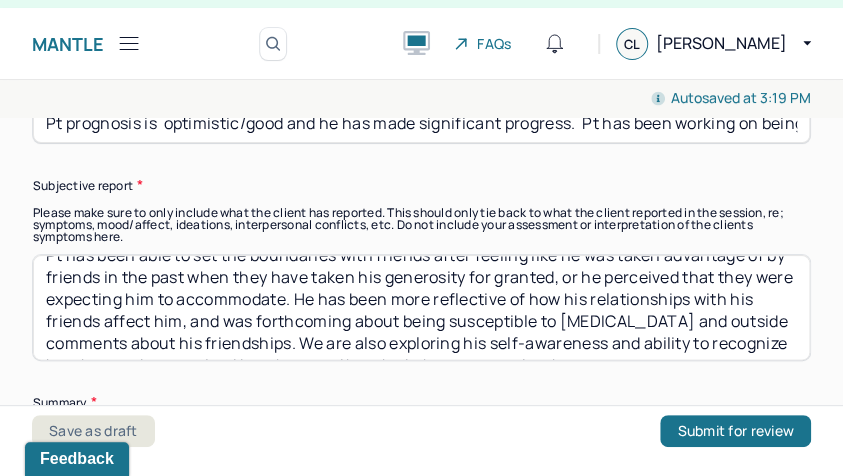 scroll, scrollTop: 0, scrollLeft: 0, axis: both 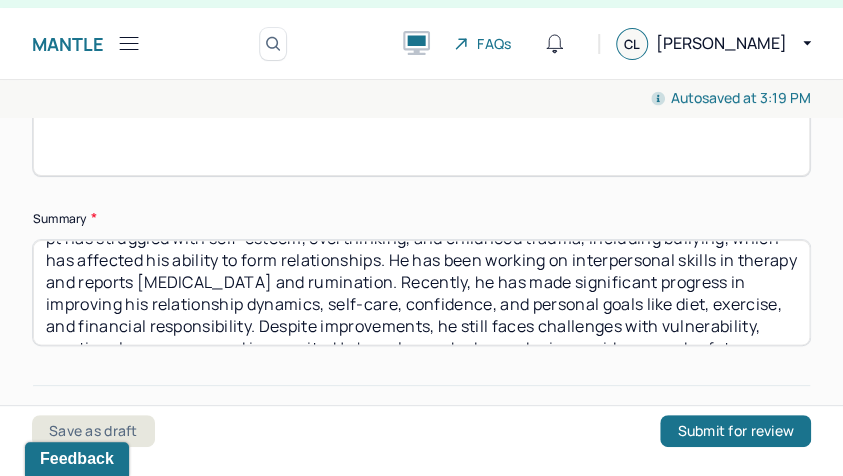 type 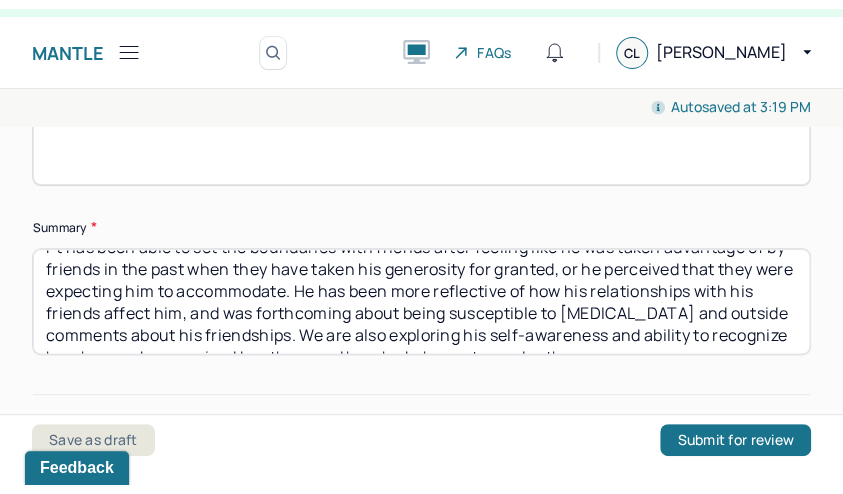 scroll, scrollTop: 74, scrollLeft: 0, axis: vertical 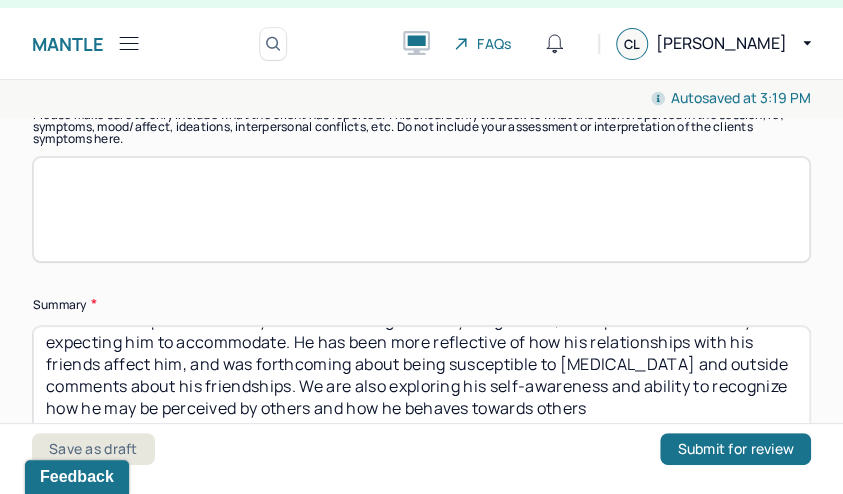 type on "Pt has been able to set the boundaries with friends after feeling like he was taken advantage of by friends in the past when they have taken his generosity for granted, or he perceived that they were expecting him to accommodate. He has been more reflective of how his relationships with his friends affect him, and was forthcoming about being susceptible to [MEDICAL_DATA] and outside comments about his friendships. We are also exploring his self-awareness and ability to recognize how he may be perceived by others and how he behaves towards others" 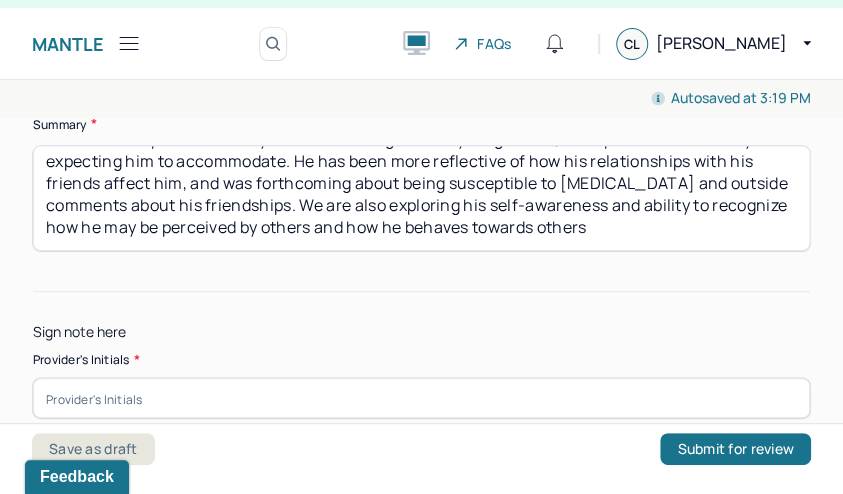scroll, scrollTop: 6460, scrollLeft: 0, axis: vertical 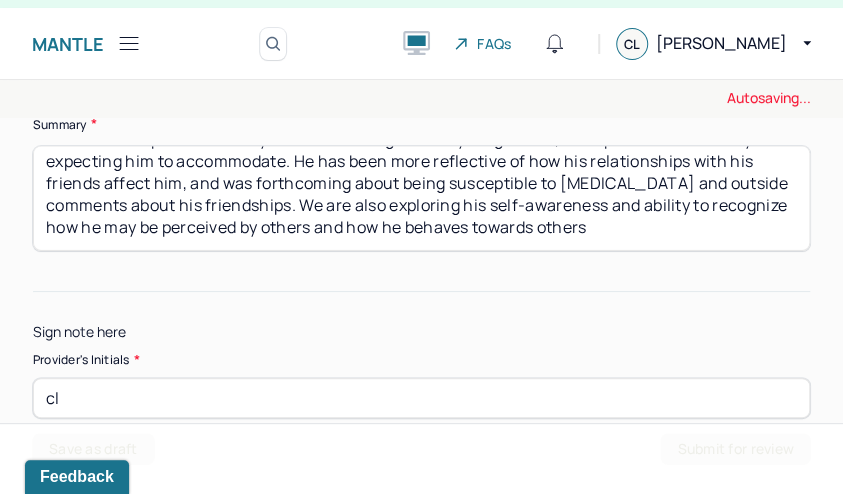 type on "cl" 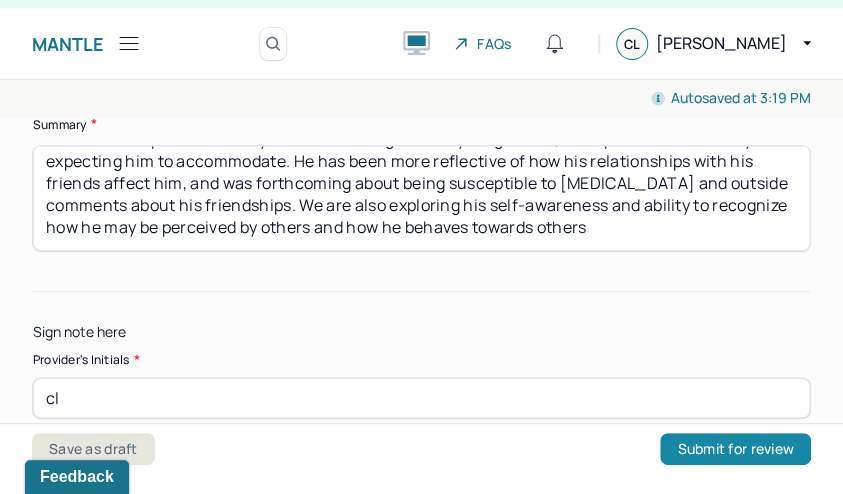 click on "Submit for review" at bounding box center (735, 449) 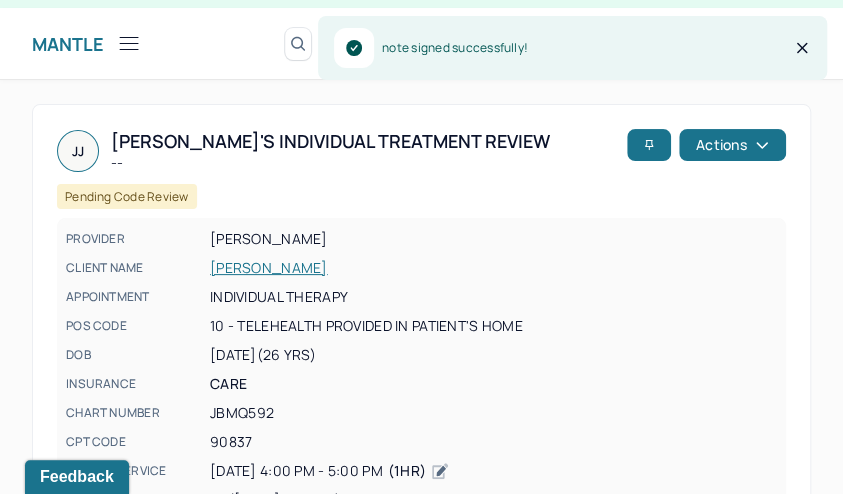 scroll, scrollTop: 0, scrollLeft: 0, axis: both 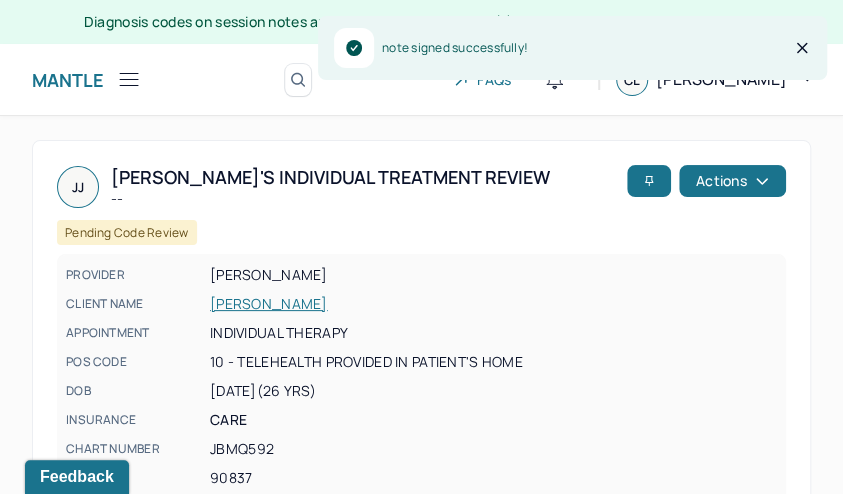 click 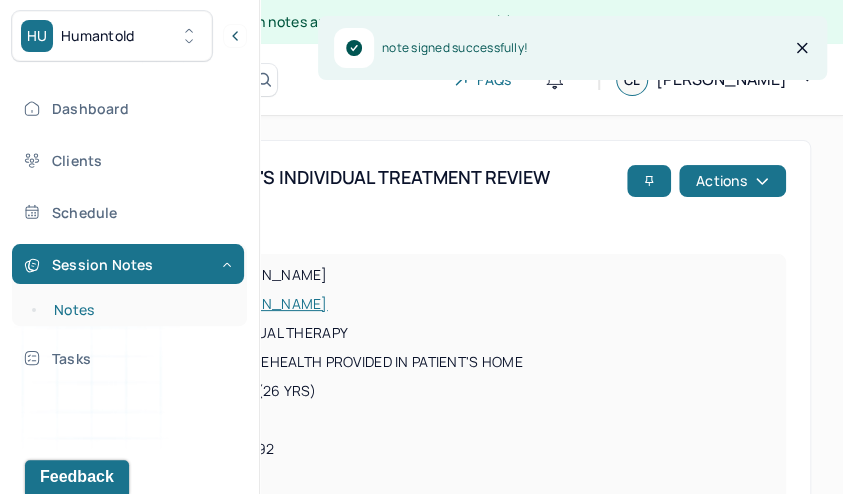 click on "Notes" at bounding box center (139, 310) 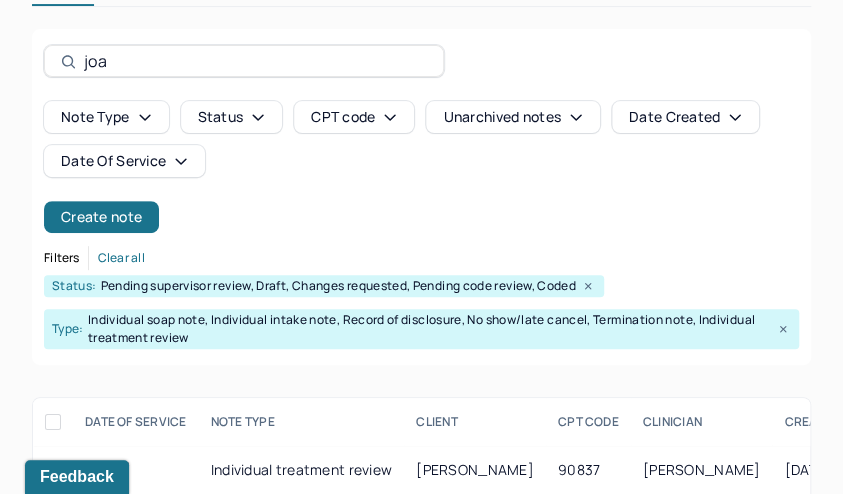 scroll, scrollTop: 167, scrollLeft: 0, axis: vertical 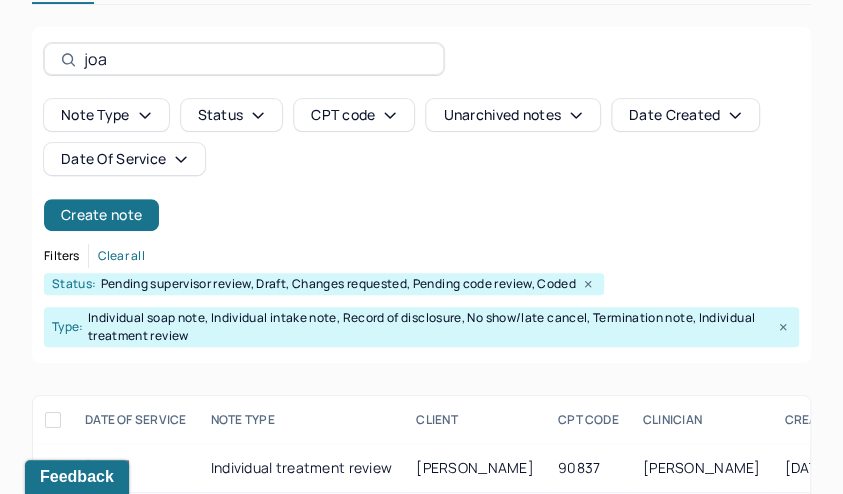 drag, startPoint x: 346, startPoint y: 61, endPoint x: 134, endPoint y: 33, distance: 213.84106 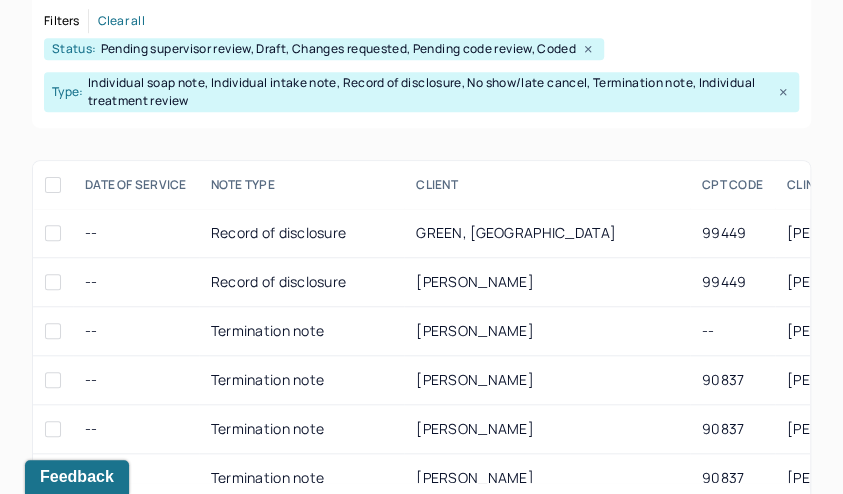 scroll, scrollTop: 407, scrollLeft: 0, axis: vertical 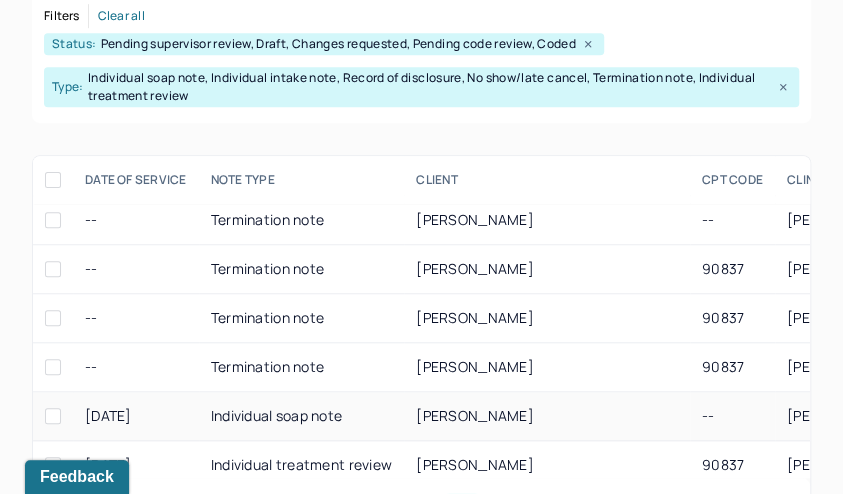 type 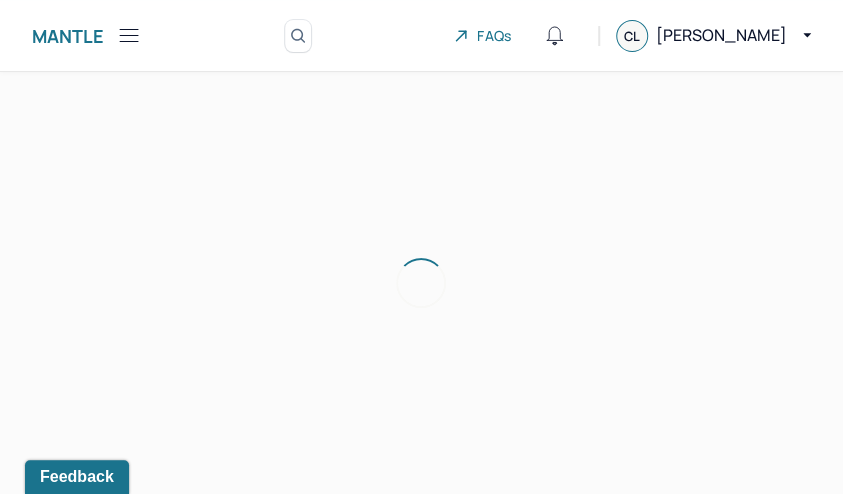 scroll, scrollTop: 36, scrollLeft: 0, axis: vertical 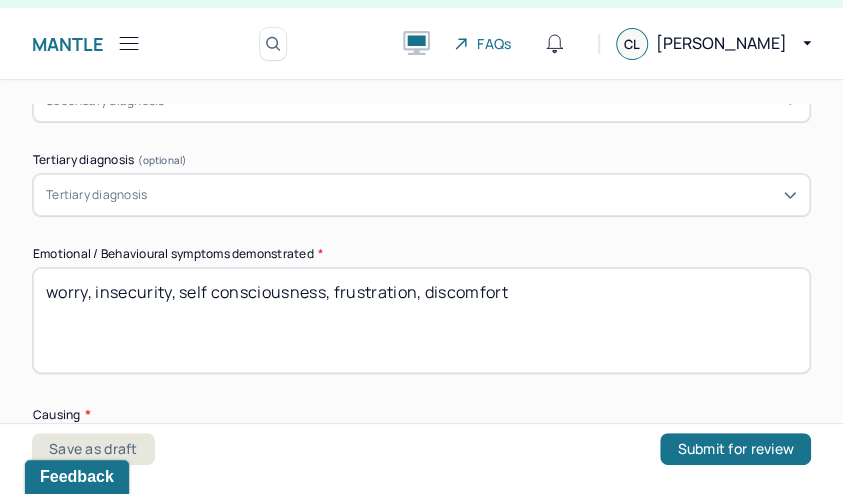 click on "worry, insecurity, self consciousness, frustration, discomfort" at bounding box center [421, 320] 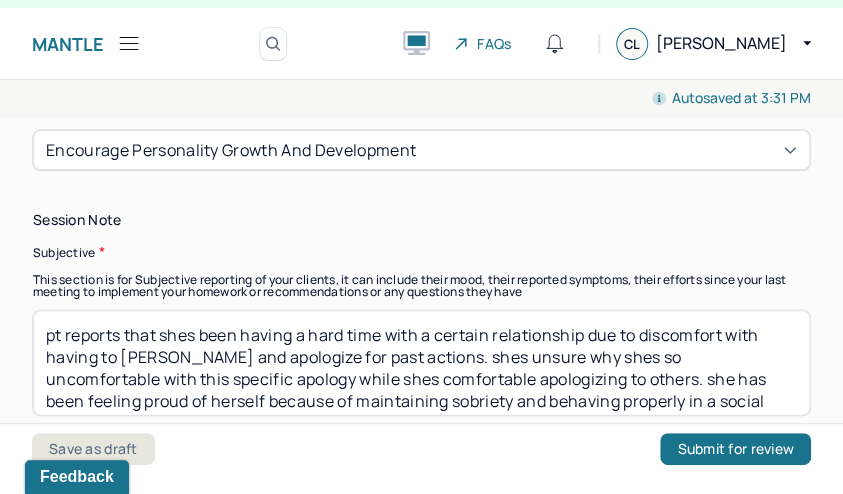 scroll, scrollTop: 1383, scrollLeft: 0, axis: vertical 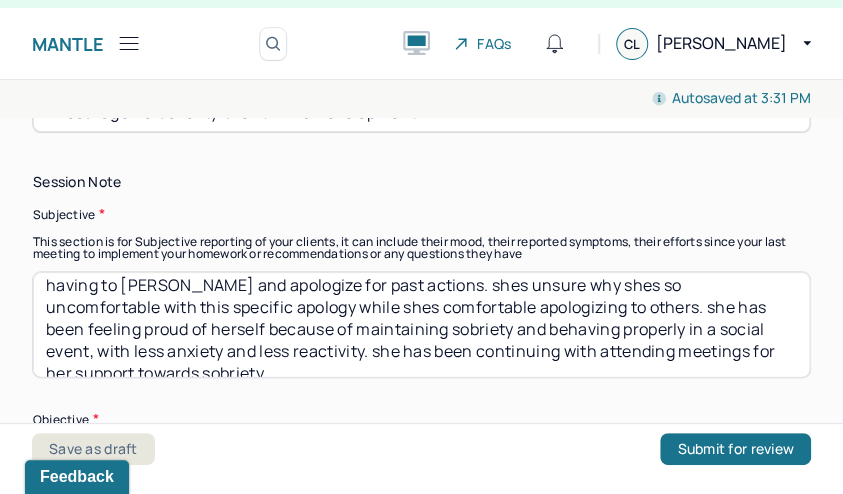 type on "worry, insecurity, self consciousness, frustration, discomfort, comparison to others" 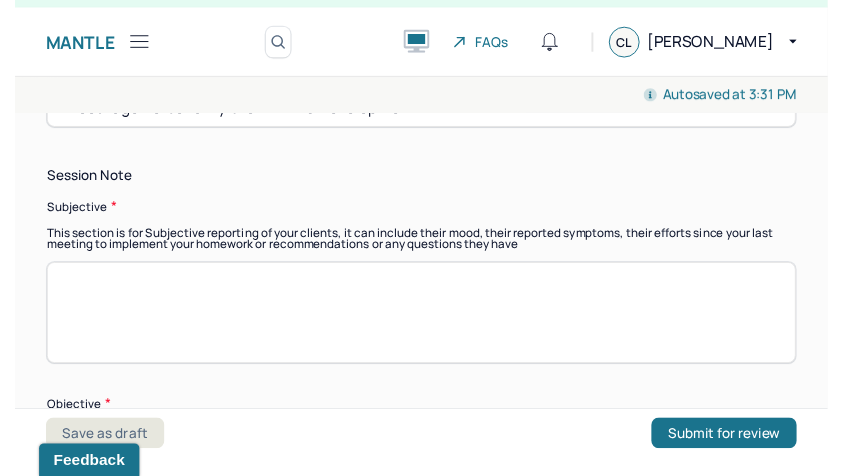 scroll, scrollTop: 0, scrollLeft: 0, axis: both 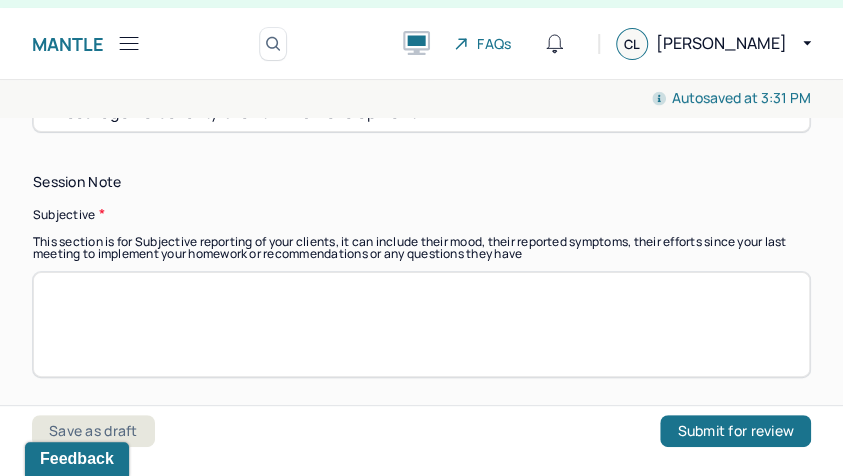 paste on "Pt reports that she’s been feeling a sense of frustration that comes from feeling like it is unfair for others to be able to have alcohol when she is not. She feels frustrated because of the [MEDICAL_DATA] and discomfort she feels while at an event when she’s sober, particularly as she reflects on how many others have problems with drinking as much as she does, but they do not become sober to fix their own problems. She has been thinking about her future wedding and feels stressed about whether she will feel resentful about others being able to drink when she can’t." 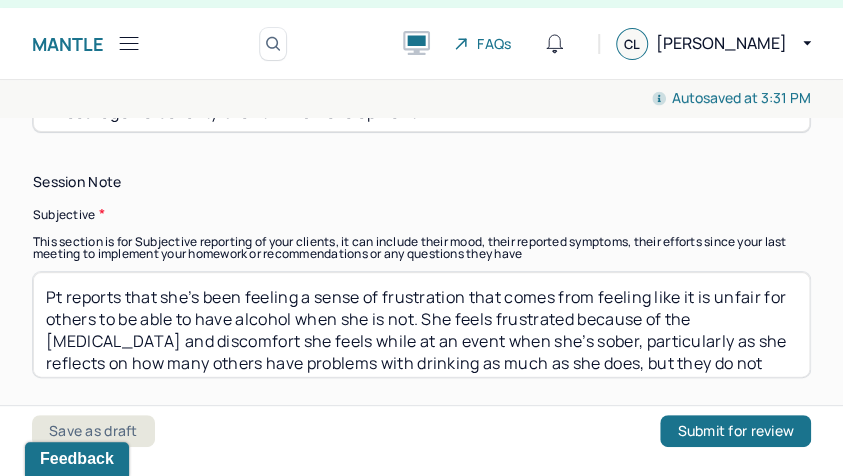 scroll, scrollTop: 52, scrollLeft: 0, axis: vertical 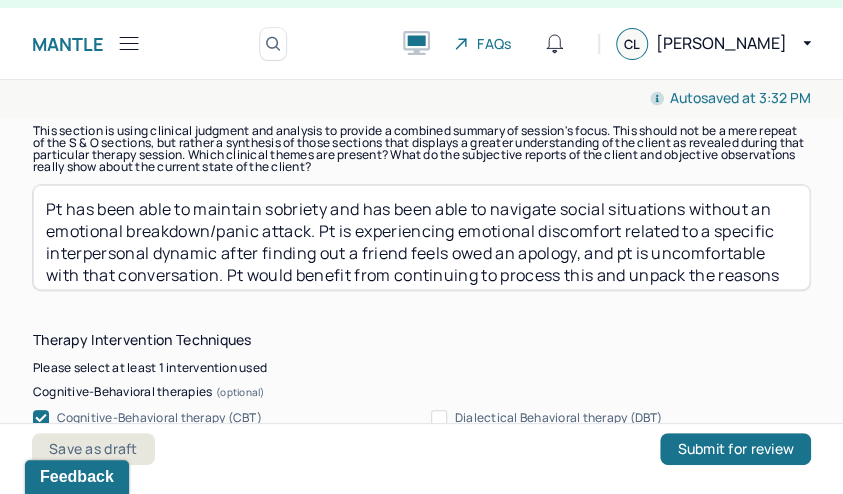type on "Pt reports that she’s been feeling a sense of frustration that comes from feeling like it is unfair for others to be able to have alcohol when she is not. She feels frustrated because of the [MEDICAL_DATA] and discomfort she feels while at an event when she’s sober, particularly as she reflects on how many others have problems with drinking as much as she does, but they do not become sober to fix their own problems. She has been thinking about her future wedding and feels stressed about whether she will feel resentful about others being able to drink when she can’t." 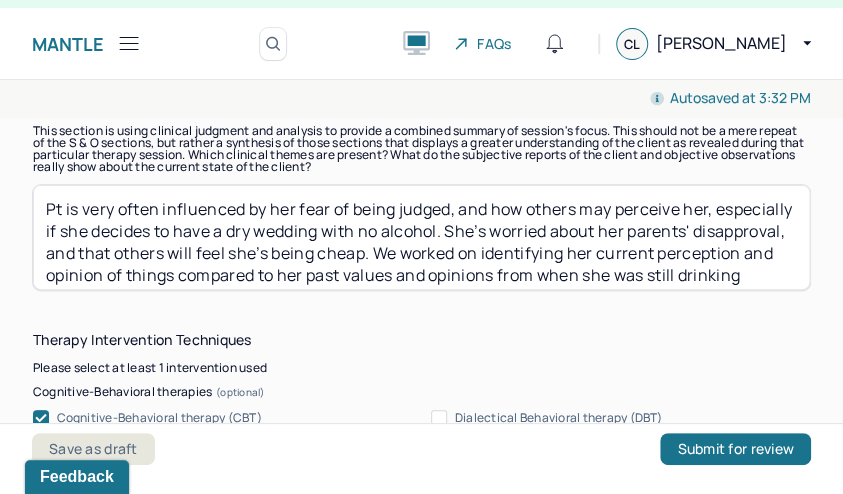 scroll, scrollTop: 0, scrollLeft: 0, axis: both 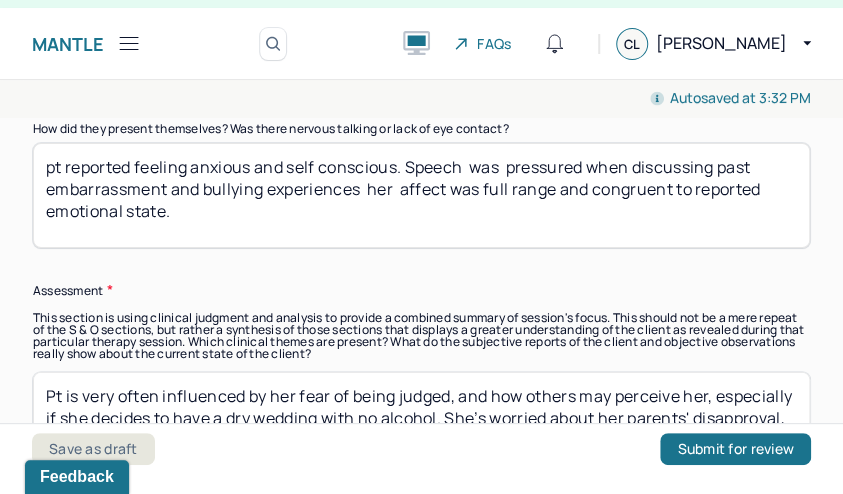 type on "Pt is very often influenced by her fear of being judged, and how others may perceive her, especially if she decides to have a dry wedding with no alcohol. She’s worried about her parents' disapproval, and that others will feel she’s being cheap. We worked on identifying her current perception and opinion of things compared to her past values and opinions from when she was still drinking alcohol heavily. We continue to work on being able to be mature about her perspective and worry less about how others feel (or her perception and assumption on how others feel)" 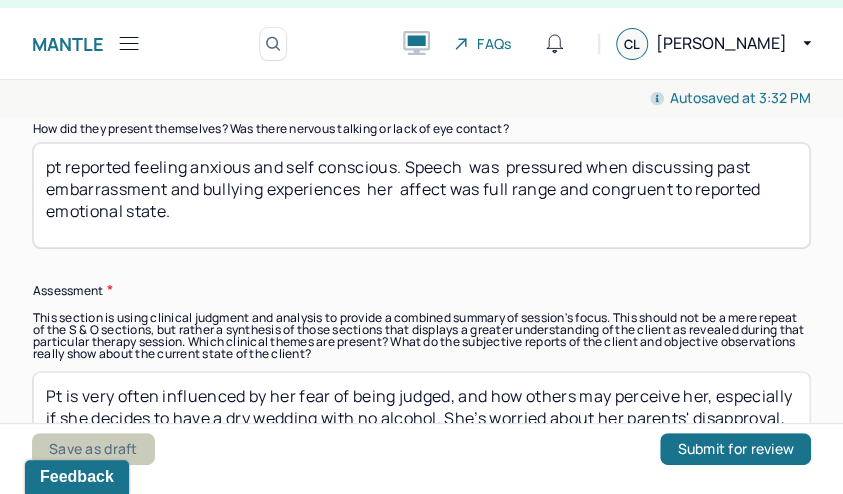 click on "Save as draft" at bounding box center [93, 449] 